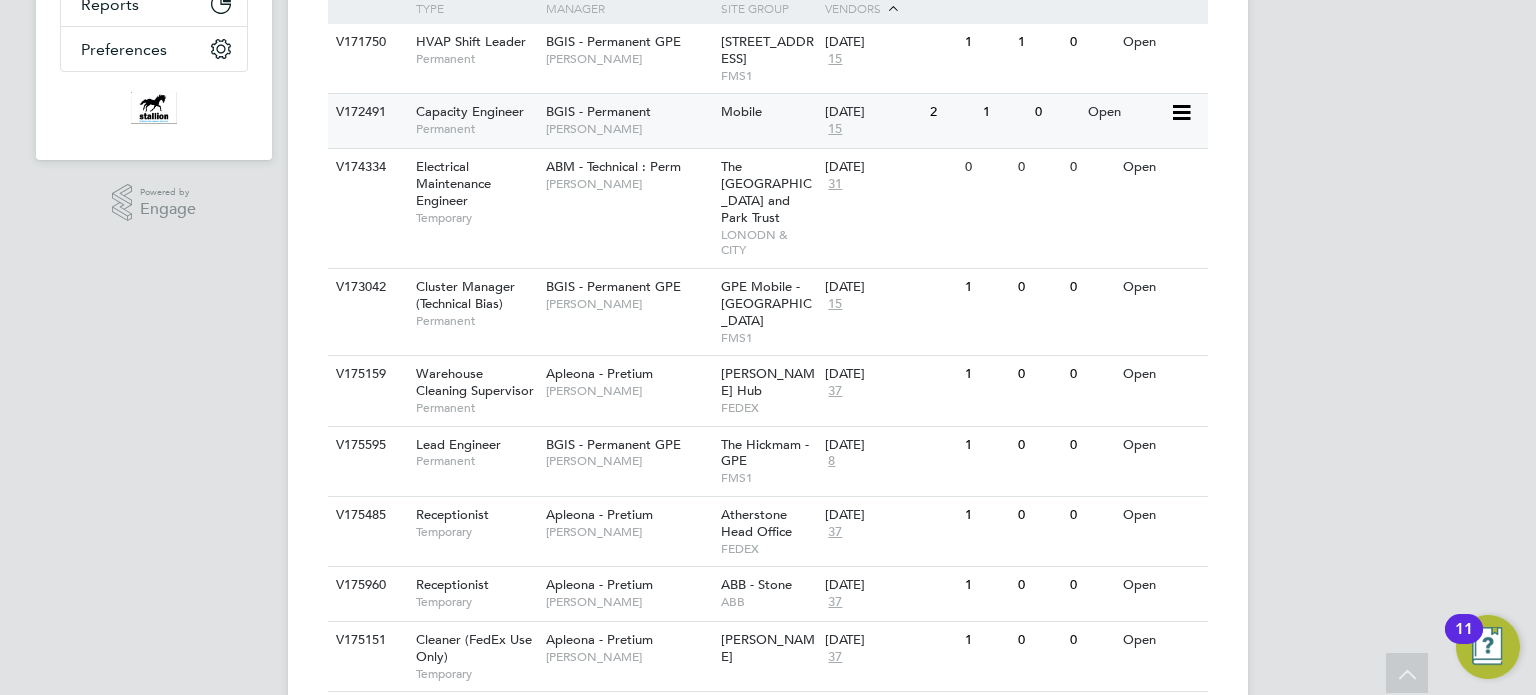 scroll, scrollTop: 100, scrollLeft: 0, axis: vertical 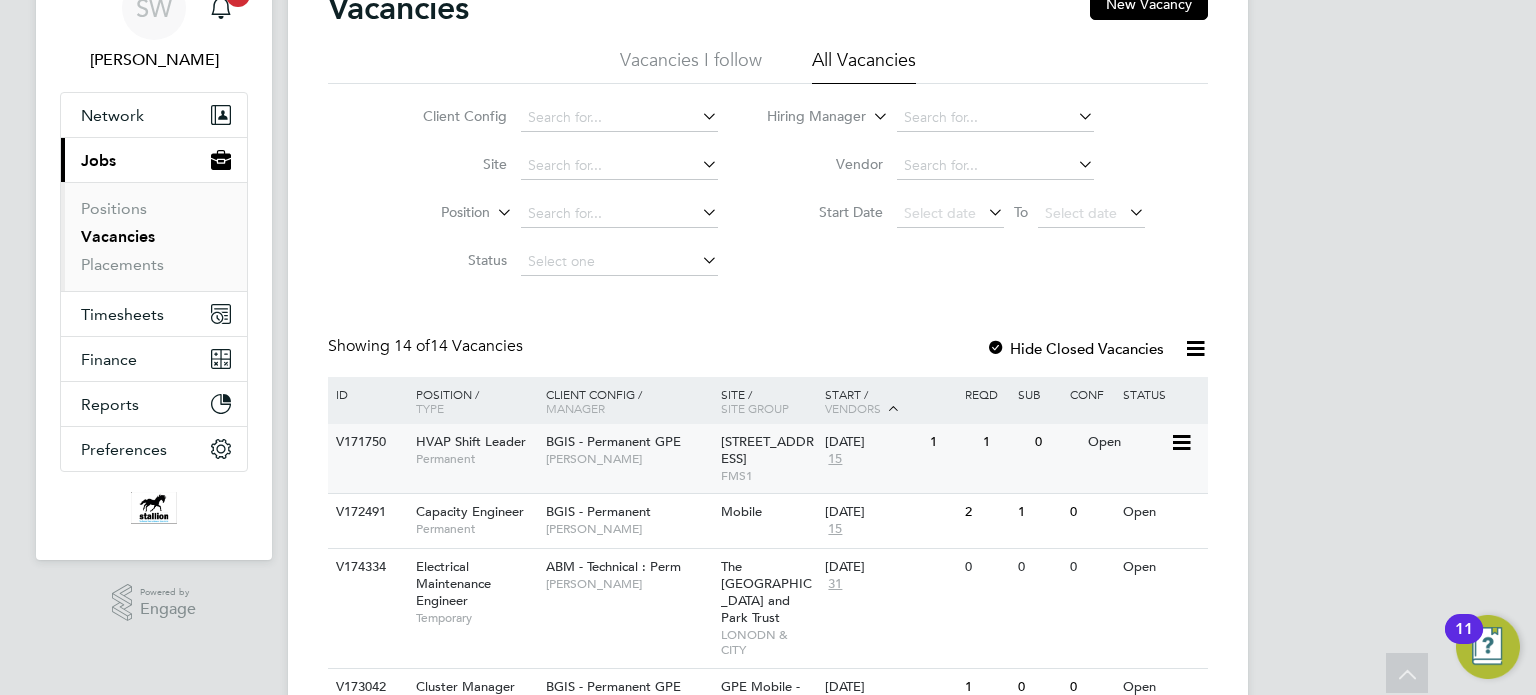 click on "1" 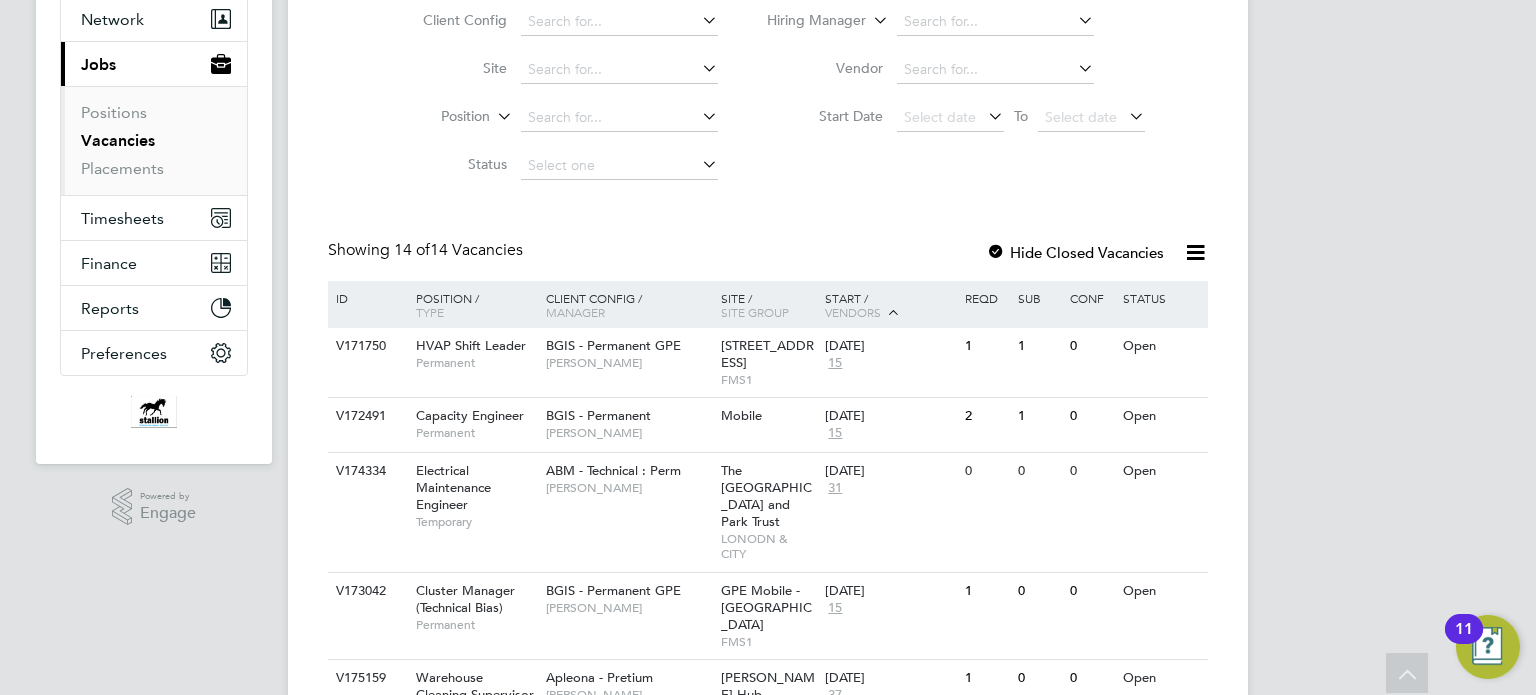 scroll, scrollTop: 0, scrollLeft: 0, axis: both 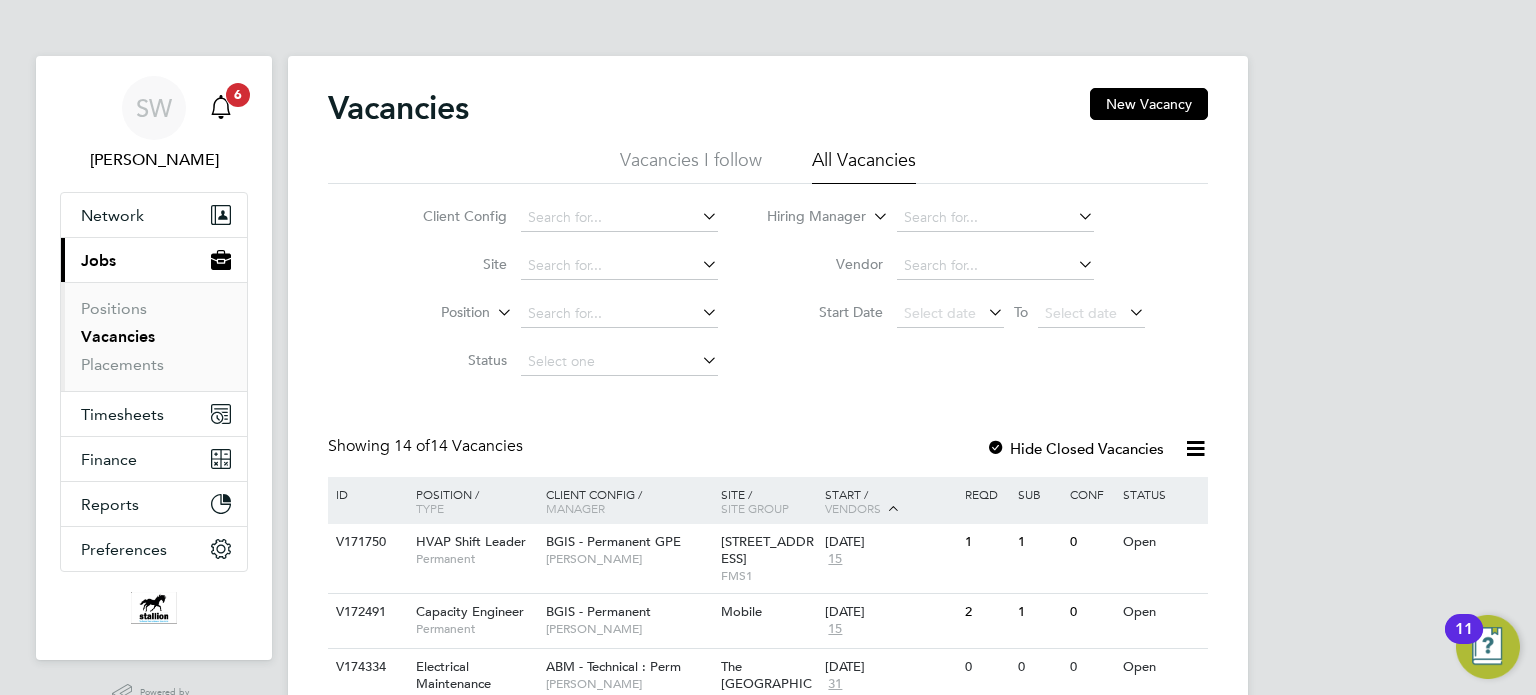 click on "6" at bounding box center (238, 95) 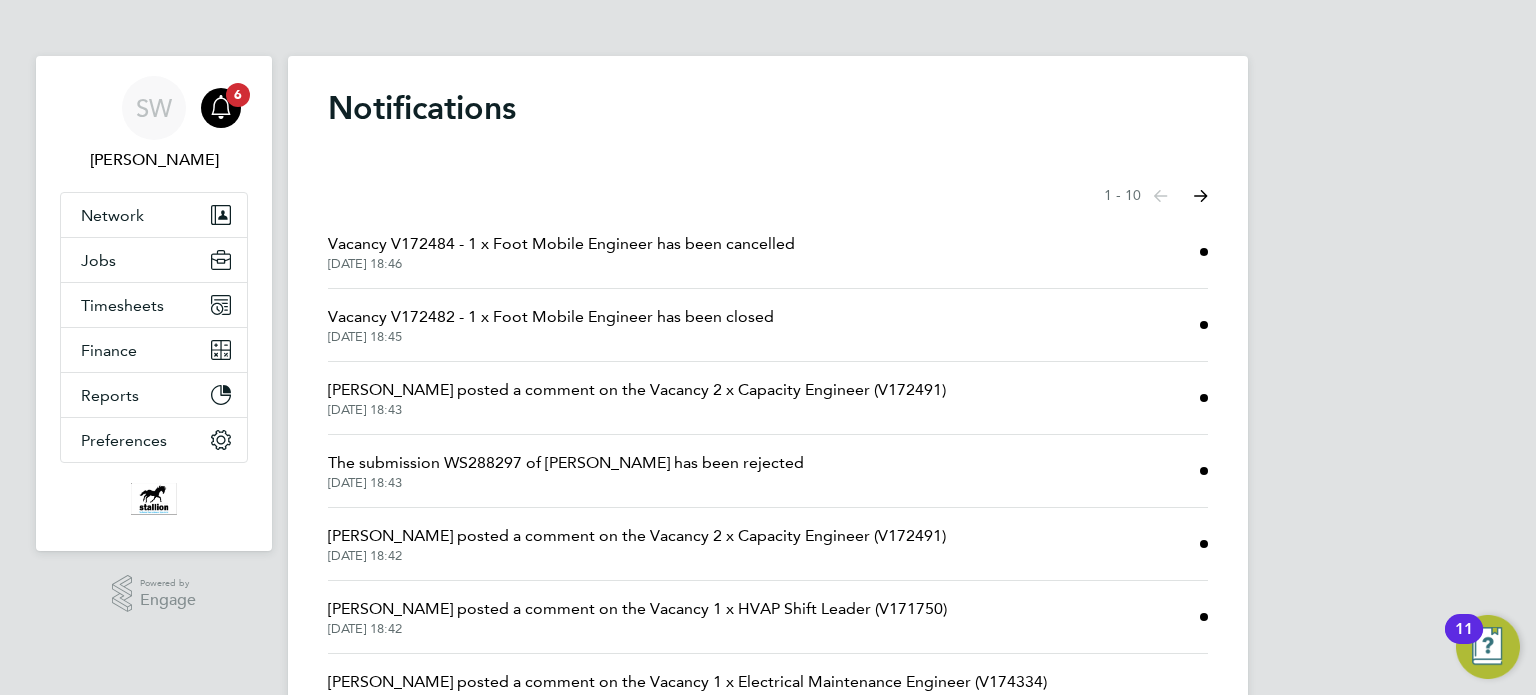 click on "Vacancy V172484 - 1 x Foot Mobile Engineer
has been cancelled" 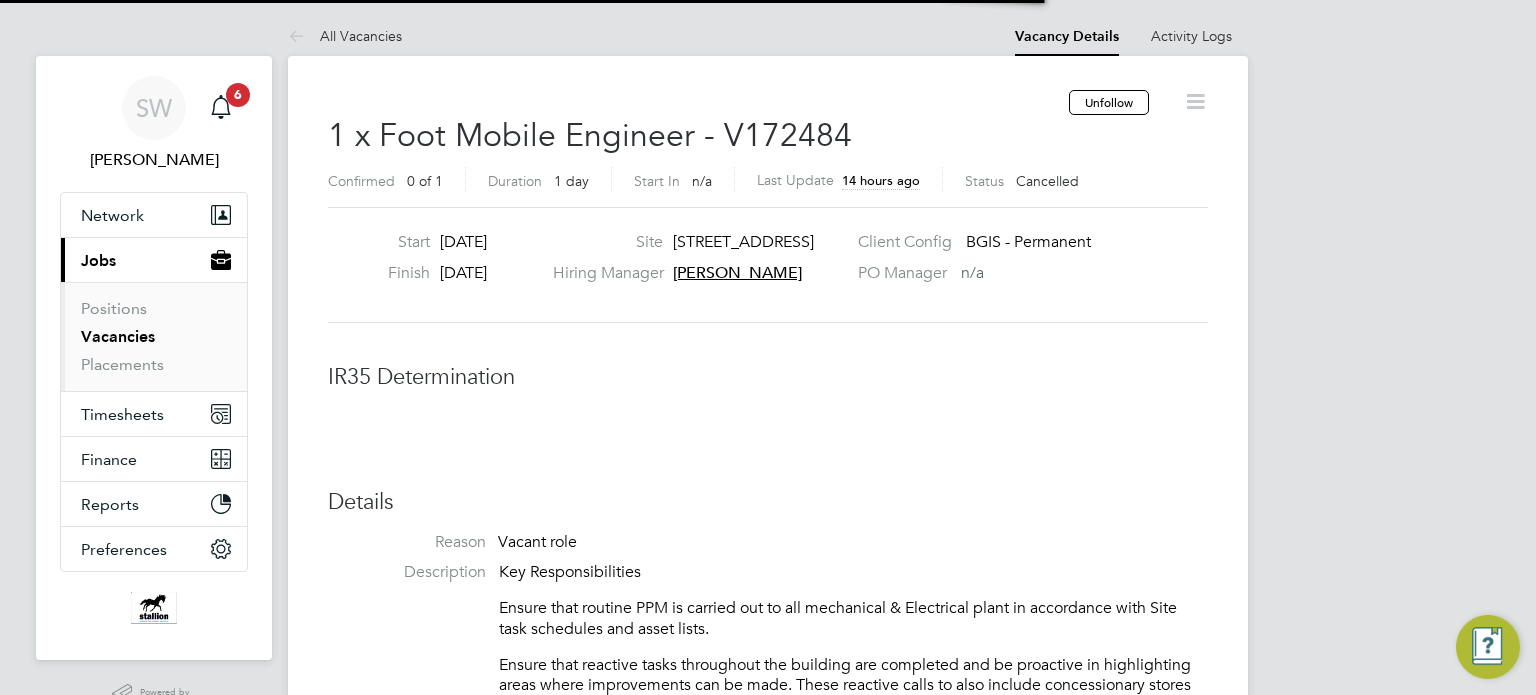 scroll, scrollTop: 10, scrollLeft: 10, axis: both 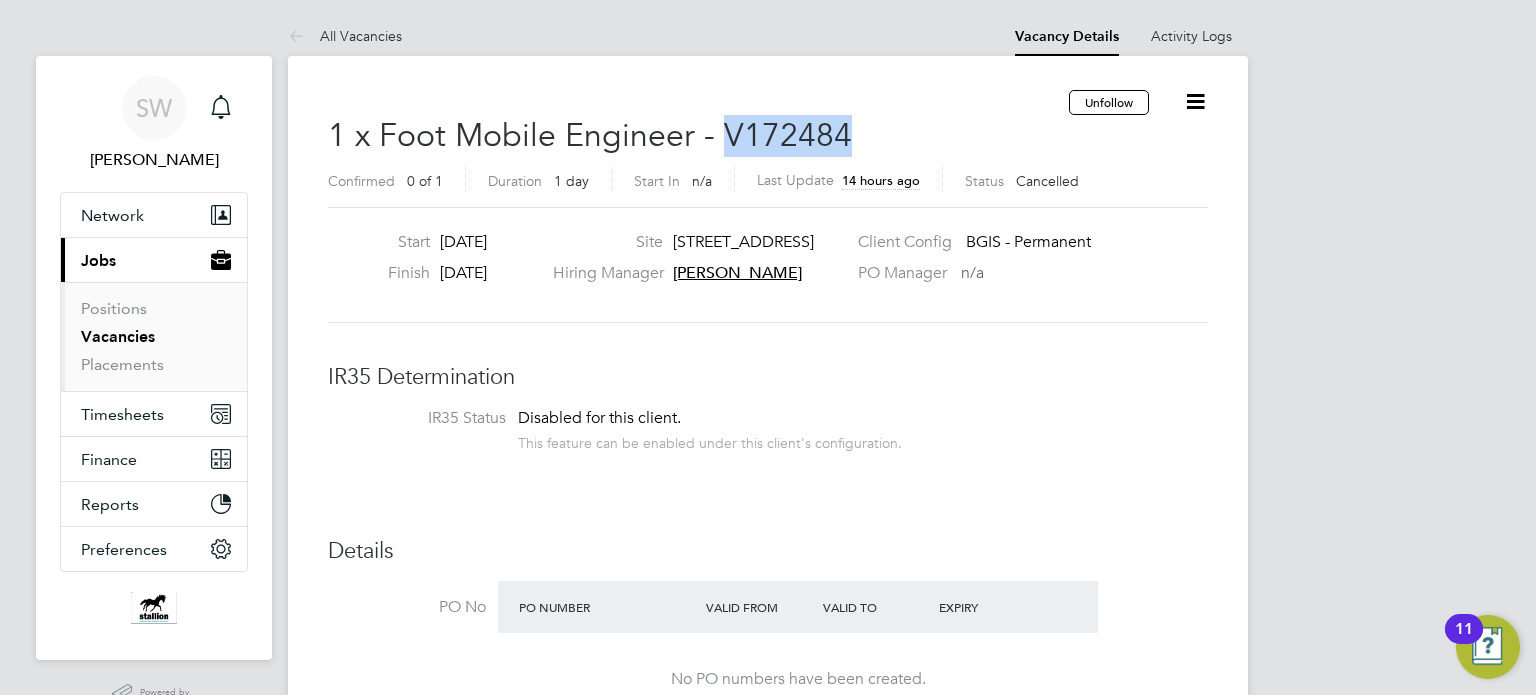 drag, startPoint x: 720, startPoint y: 127, endPoint x: 856, endPoint y: 125, distance: 136.01471 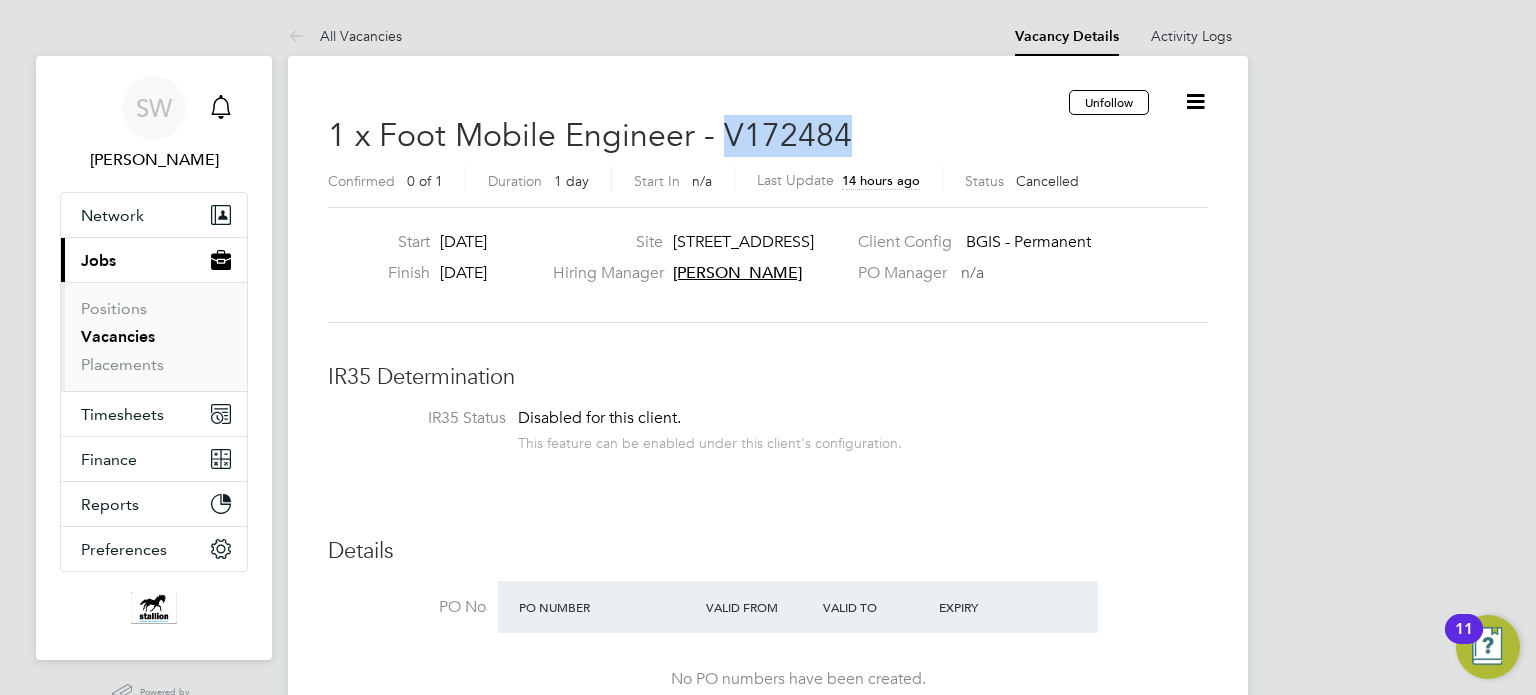click 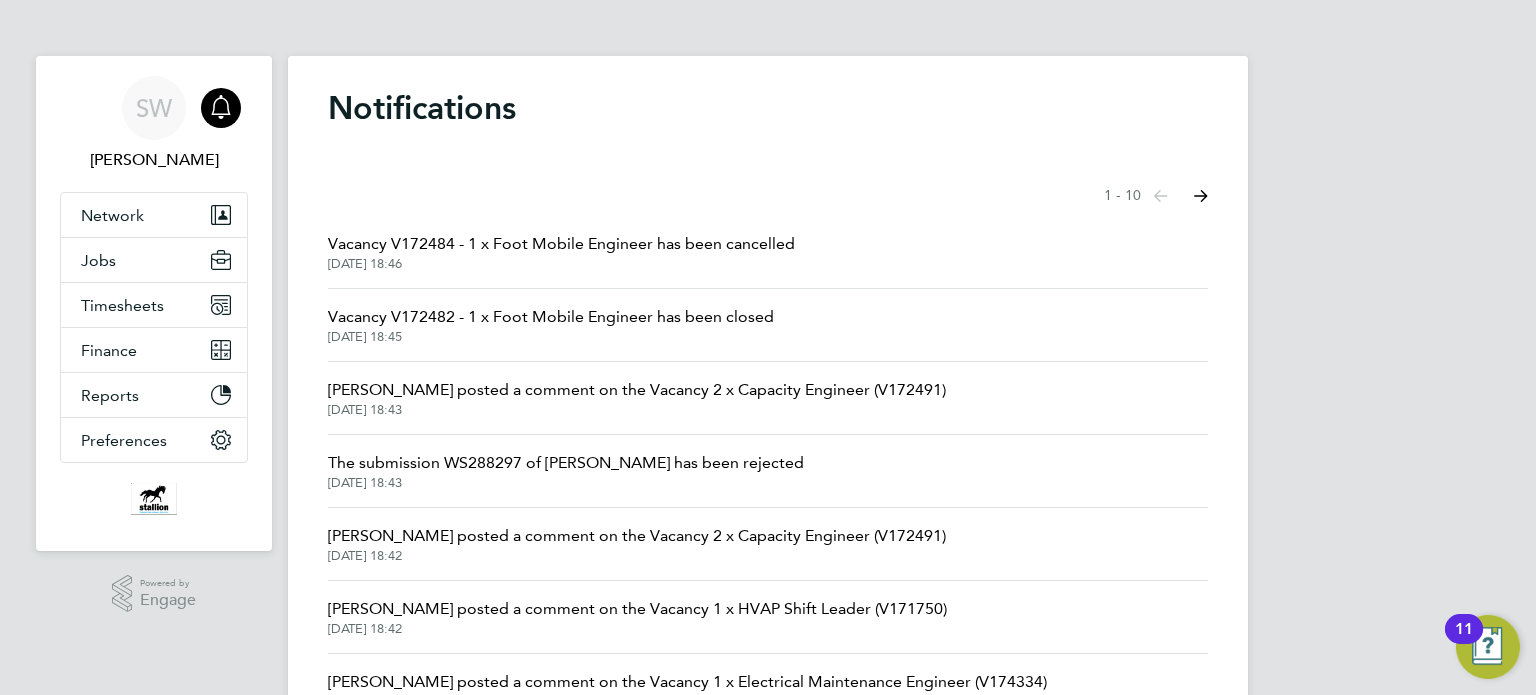click on "Vacancy V172482 - 1 x Foot Mobile Engineer
has been closed" 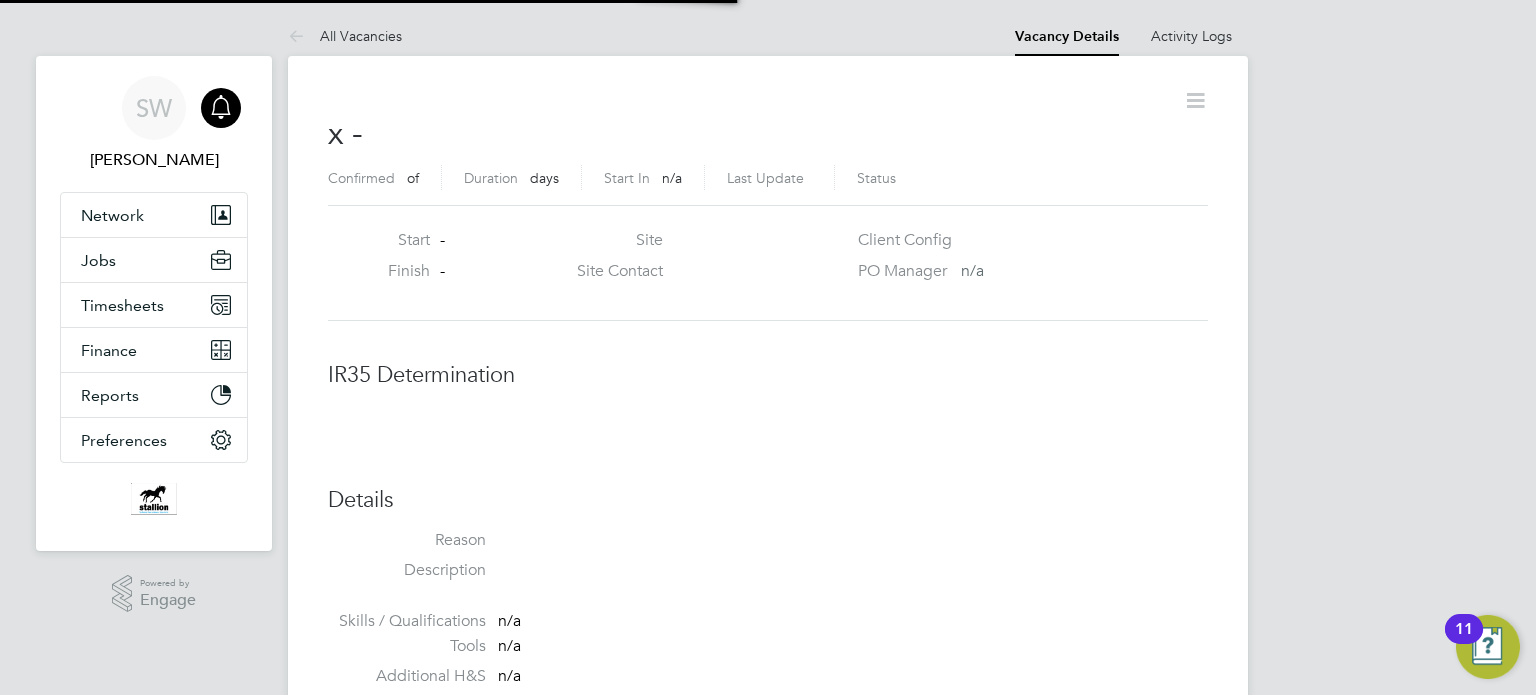 scroll, scrollTop: 10, scrollLeft: 10, axis: both 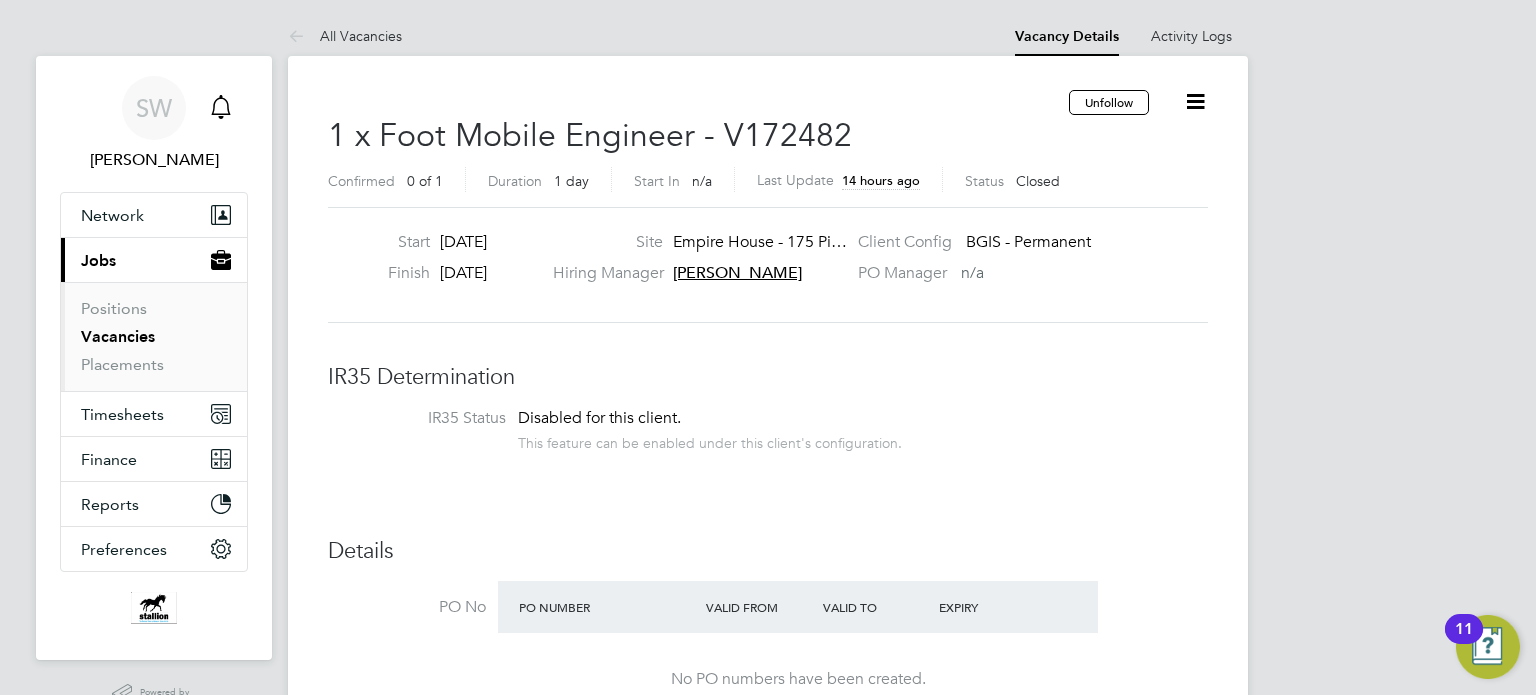 click 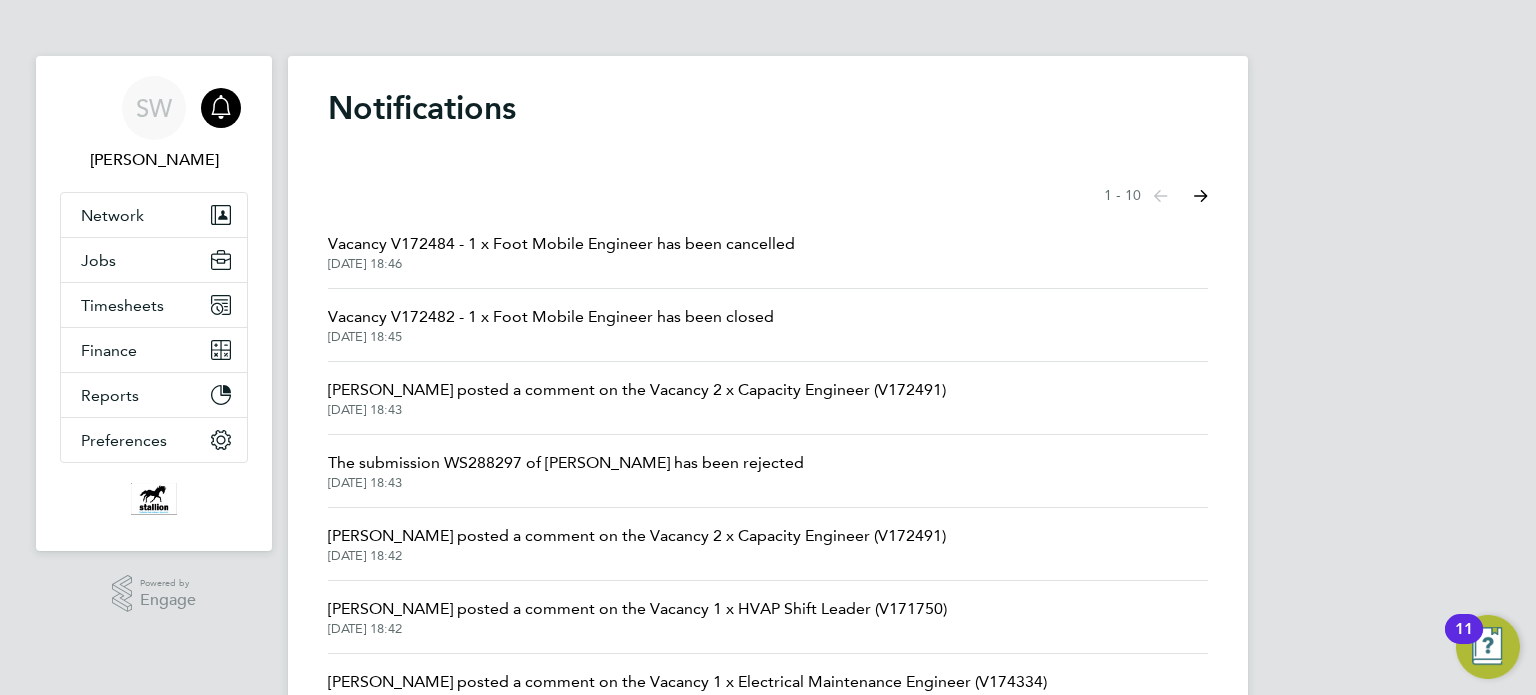 click on "Amar Kayani posted a comment on the Vacancy 2 x Capacity Engineer (V172491)" 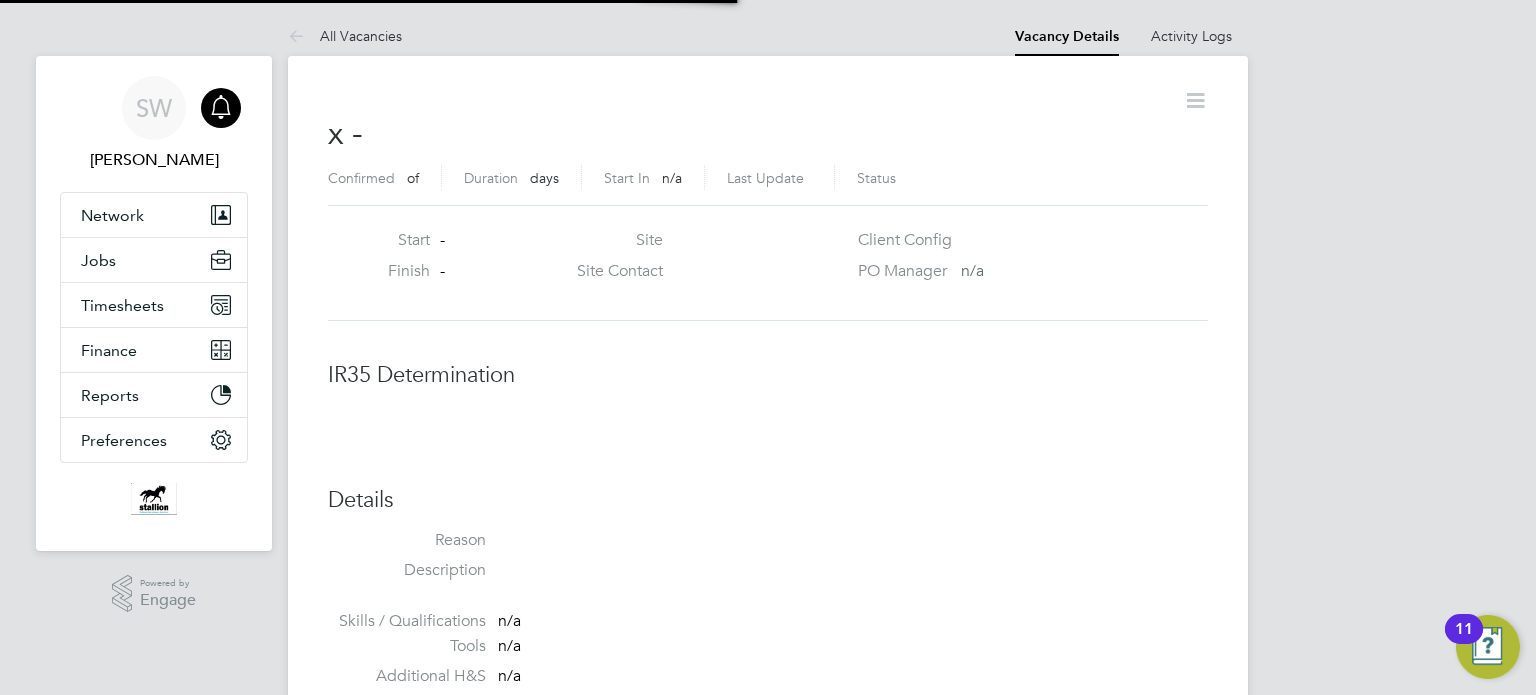 scroll, scrollTop: 10, scrollLeft: 10, axis: both 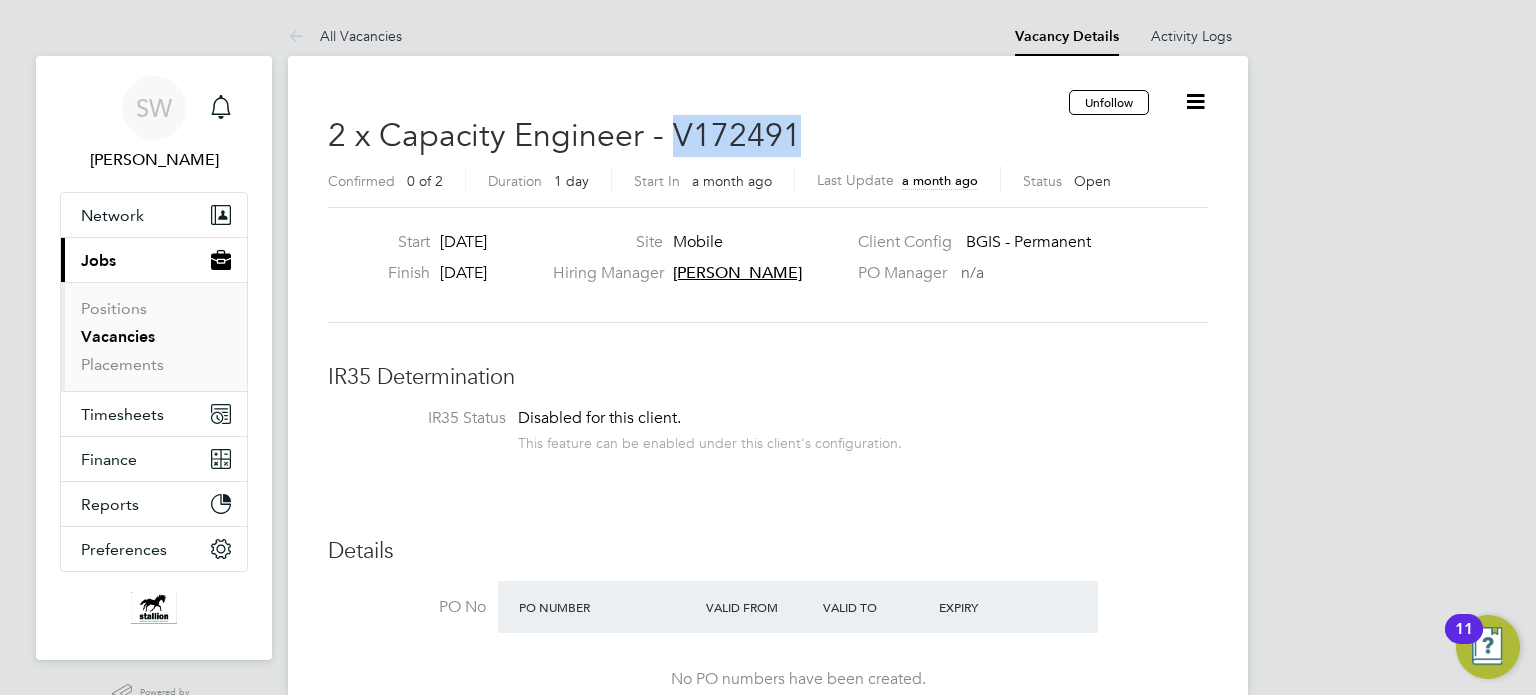 drag, startPoint x: 666, startPoint y: 127, endPoint x: 801, endPoint y: 130, distance: 135.03333 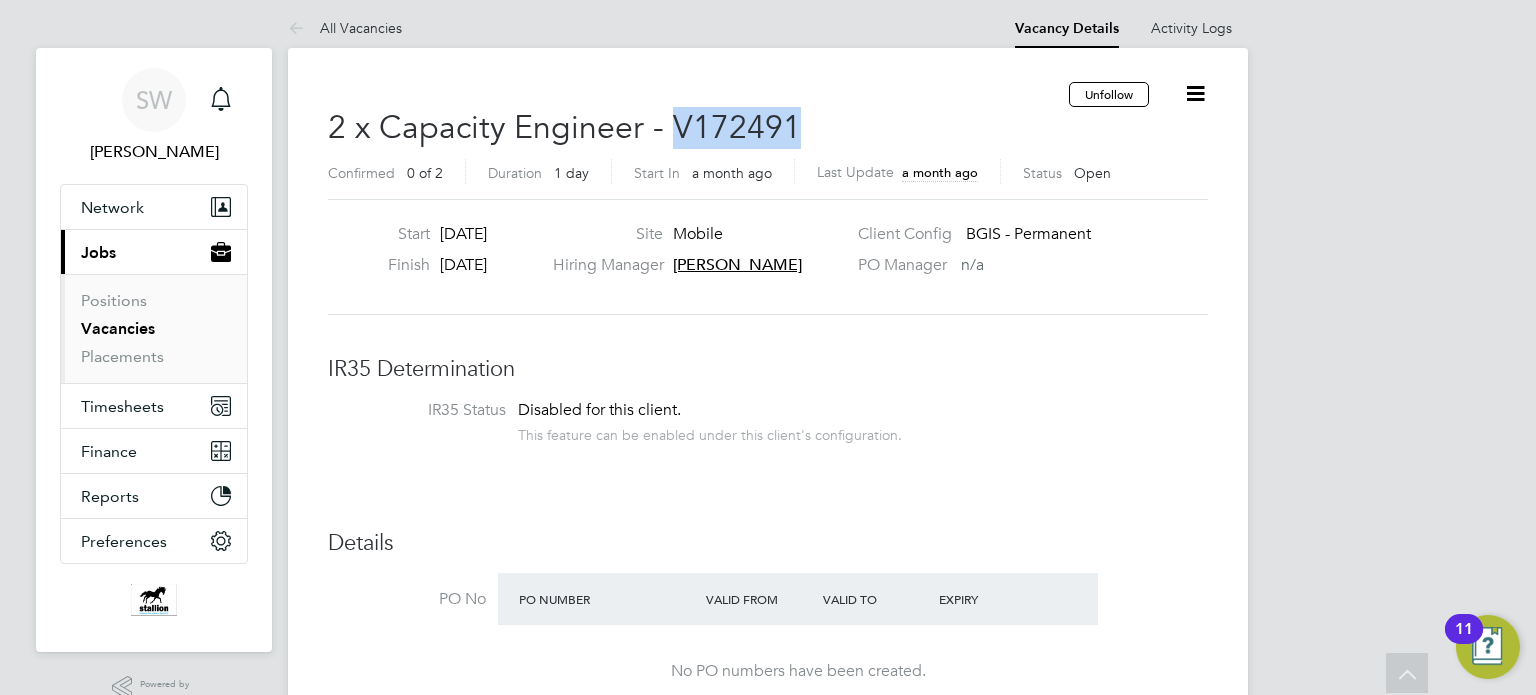 scroll, scrollTop: 0, scrollLeft: 0, axis: both 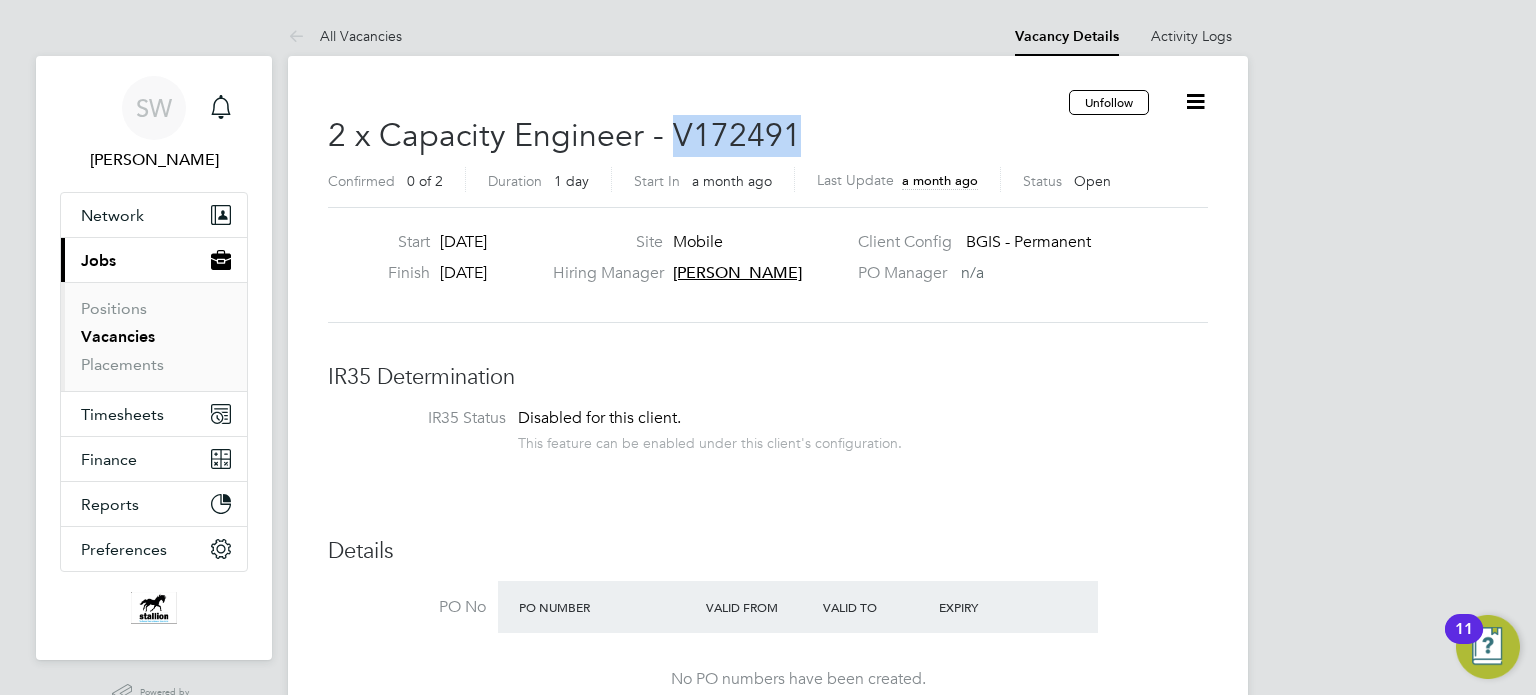 click on "Vacancies" at bounding box center (118, 336) 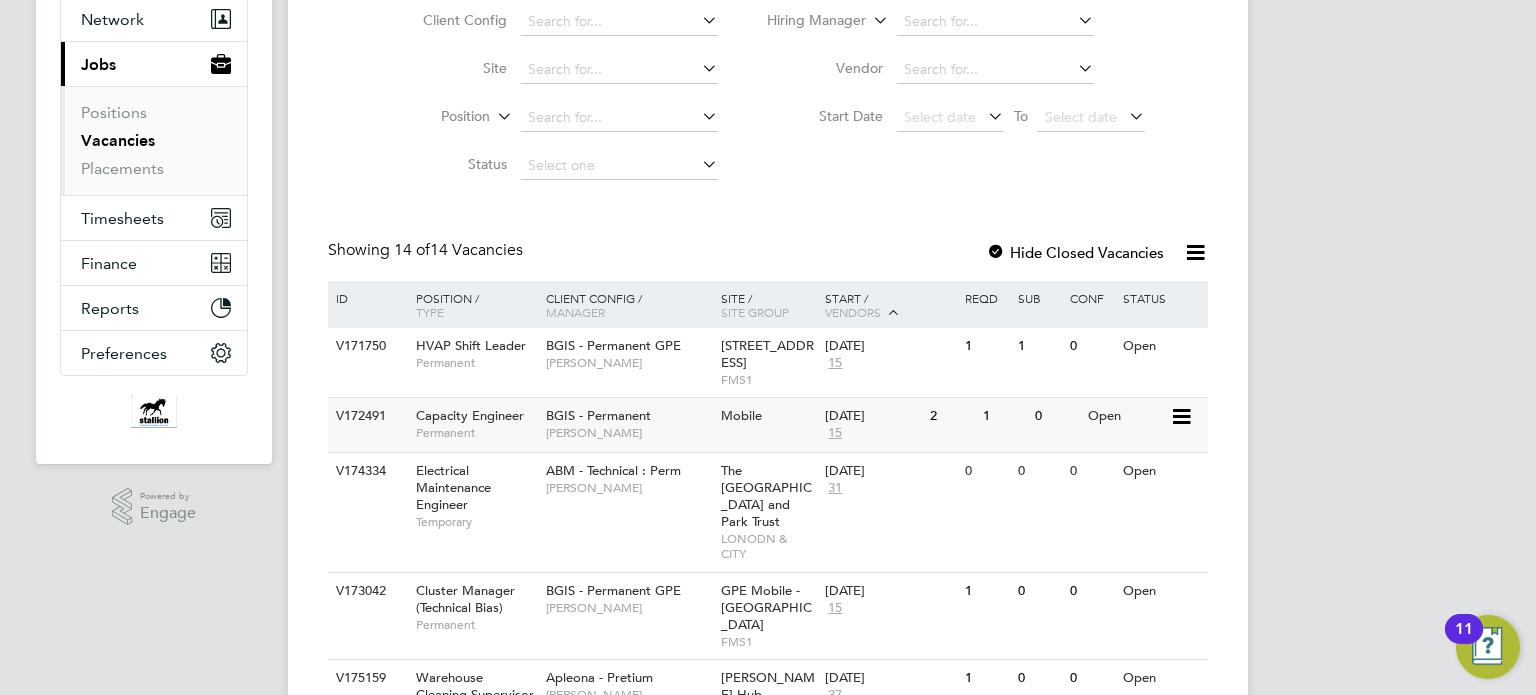 scroll, scrollTop: 200, scrollLeft: 0, axis: vertical 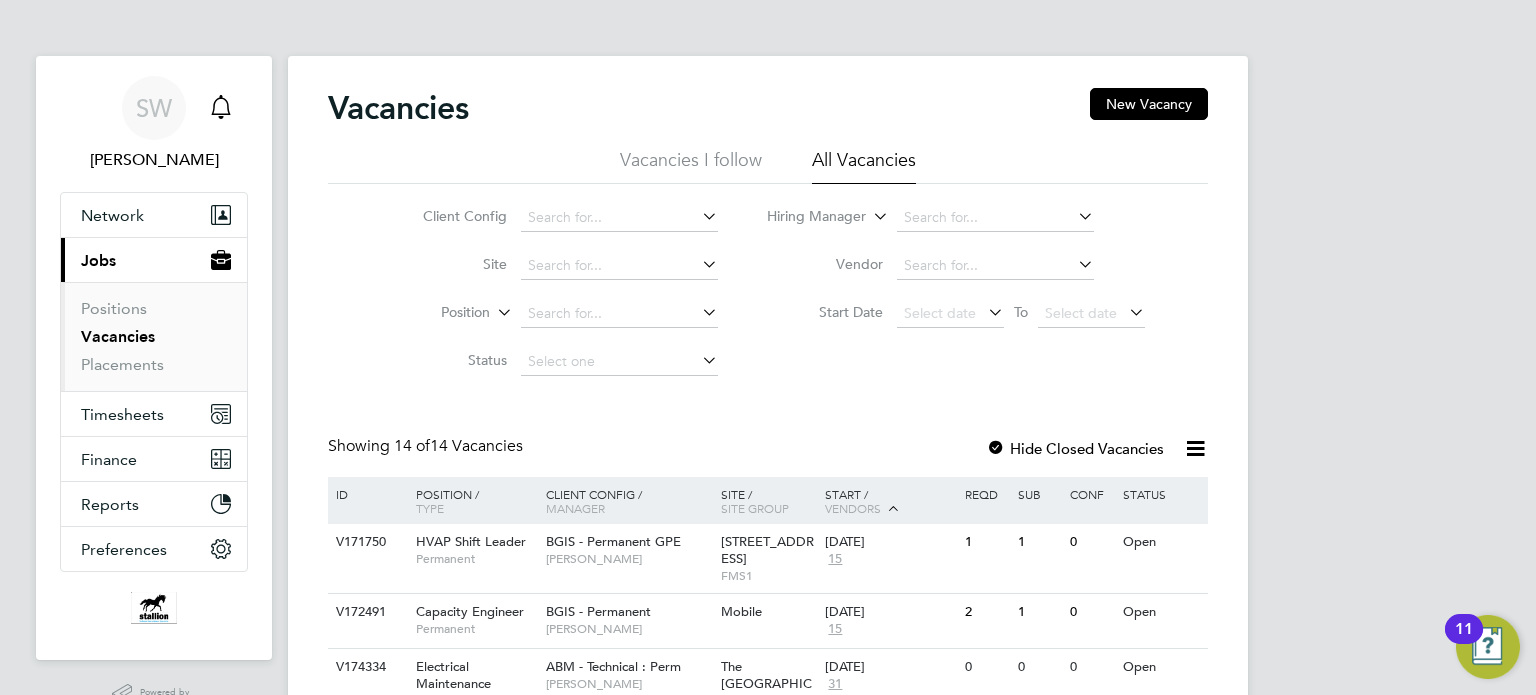 click 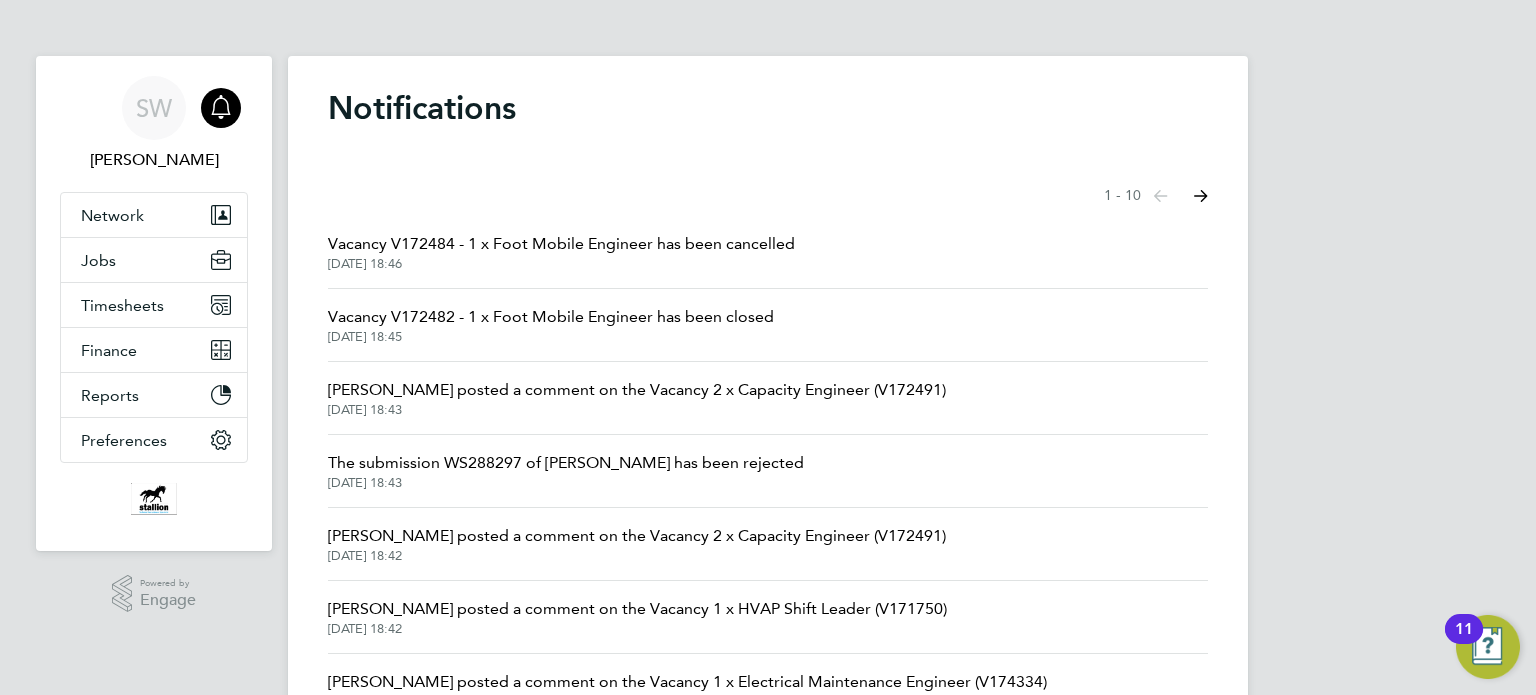 click on "Amar Kayani posted a comment on the Vacancy 2 x Capacity Engineer (V172491)" 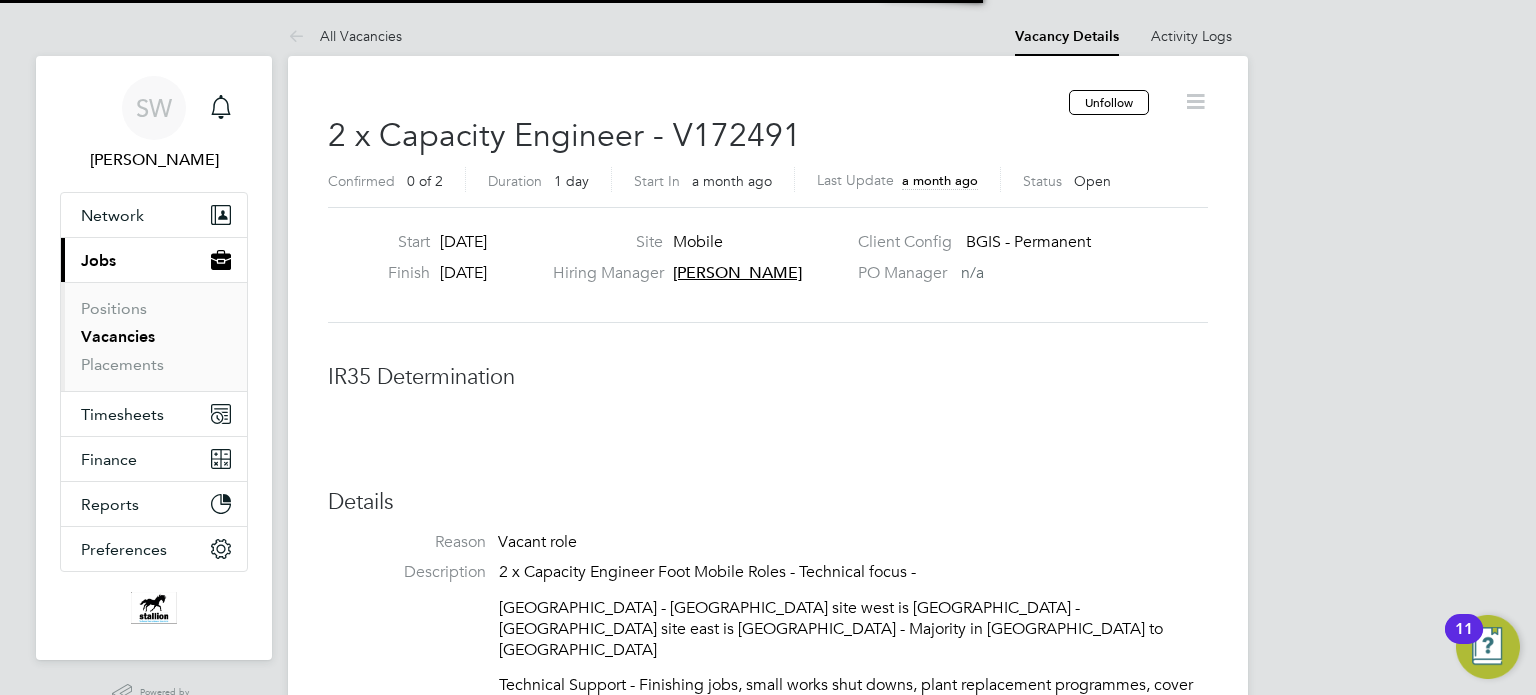 scroll, scrollTop: 10, scrollLeft: 10, axis: both 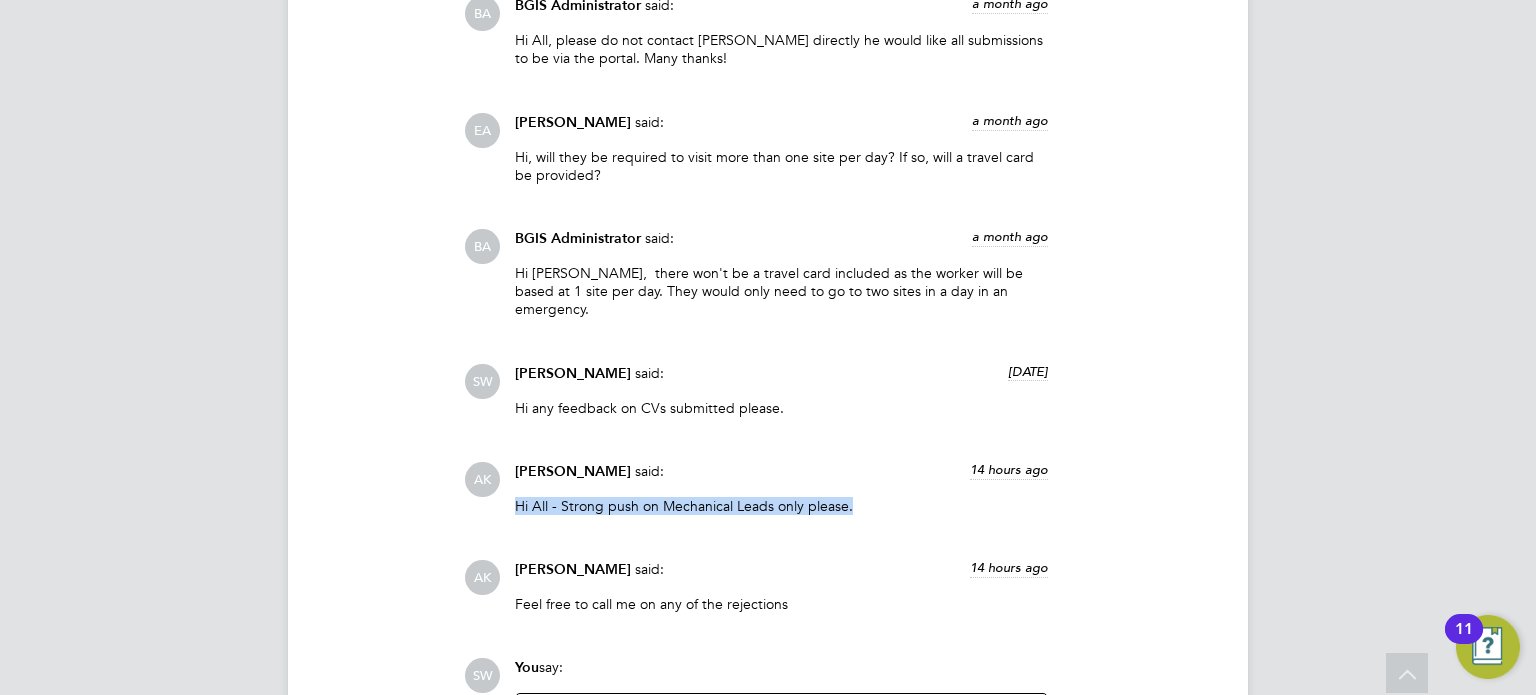 drag, startPoint x: 518, startPoint y: 438, endPoint x: 869, endPoint y: 443, distance: 351.0356 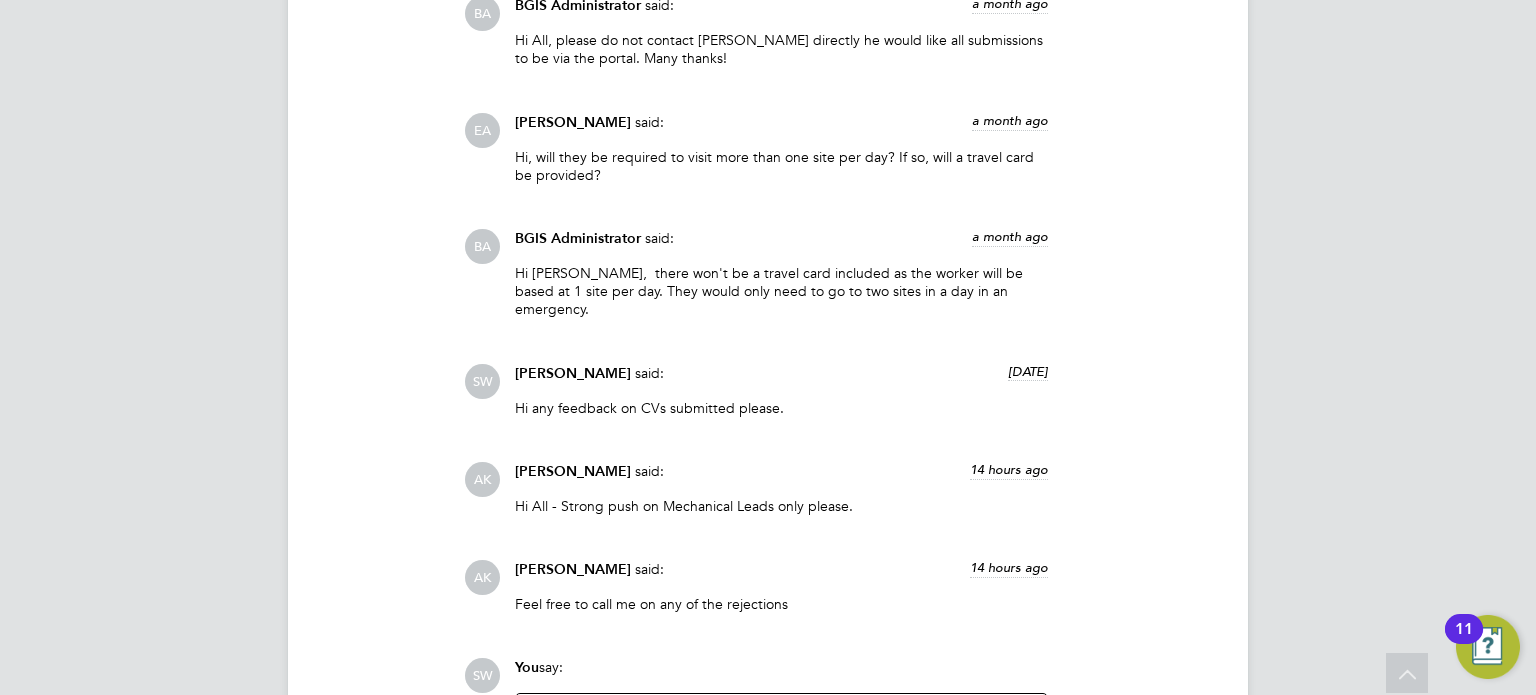 click on "BA BGIS Administrator   said:   a month ago 2 x Capacity Engineer Foot Mobile Roles - Technical focus -
Central London - Furthest site west is Marble Arch - Furthest site east is Aldgate East - Majority in Regent Street to Moorgate
Technical Support - Finishing jobs, small works shut downs, plant replacement programmes, cover holiday / sickness
Salary up £49k - £51k - Mobile - Overtime available
Reporting to Technical Serivces Manager
Elec or Mech -  Ideally 1 of each
Approve on Nicks behalf Show more BA BGIS Administrator   said:   a month ago Hi All, for all submissions please can you ask them complete the below technical assessment, and submit the scoring along with the CV?
Link:  https://www.testportal.net/test.html?t=Ba2nmNFAZAVv Show more BA BGIS Administrator   said:   a month ago Hi All, please do not contact Nigel directly he would like all submissions to be via the portal. Many thanks! Show more EA Ellis Andrew   said:   a month ago Show more BA BGIS Administrator   said:" 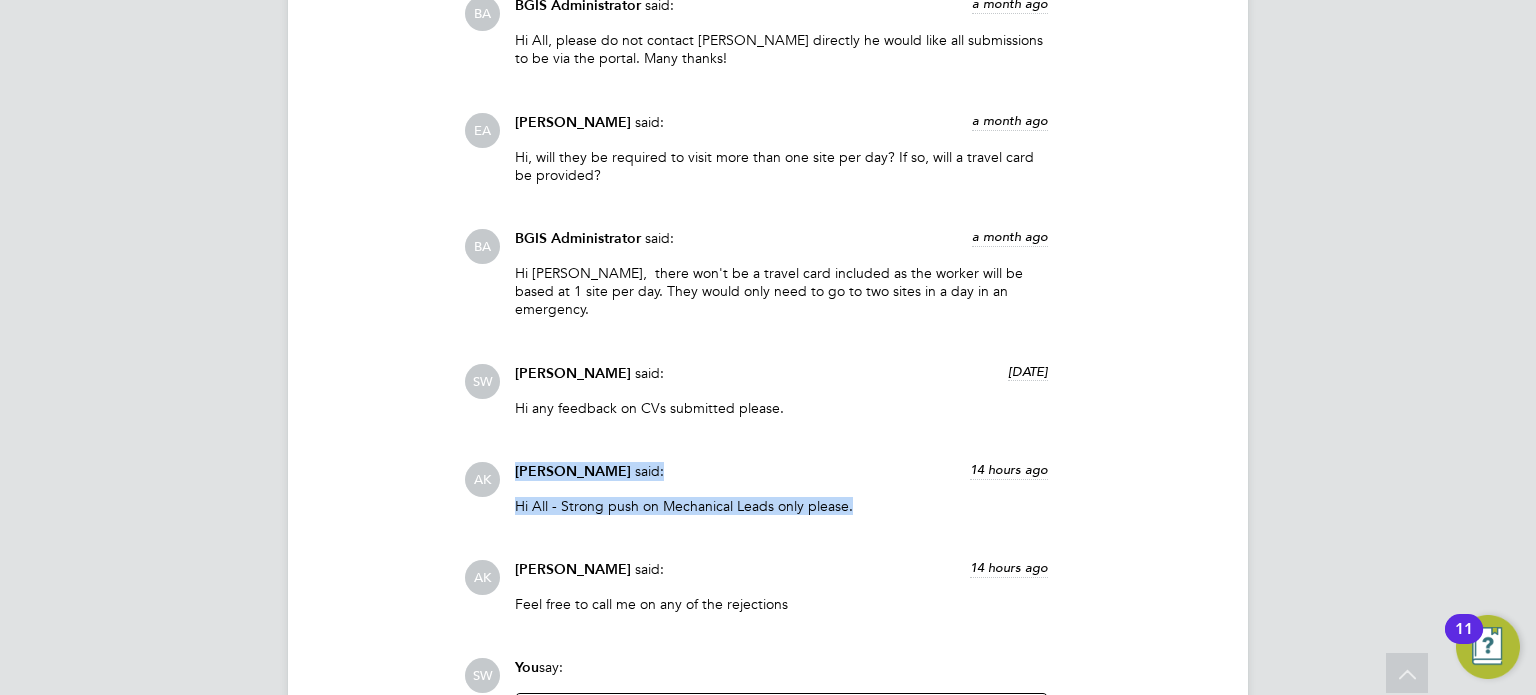 drag, startPoint x: 518, startPoint y: 401, endPoint x: 861, endPoint y: 439, distance: 345.09854 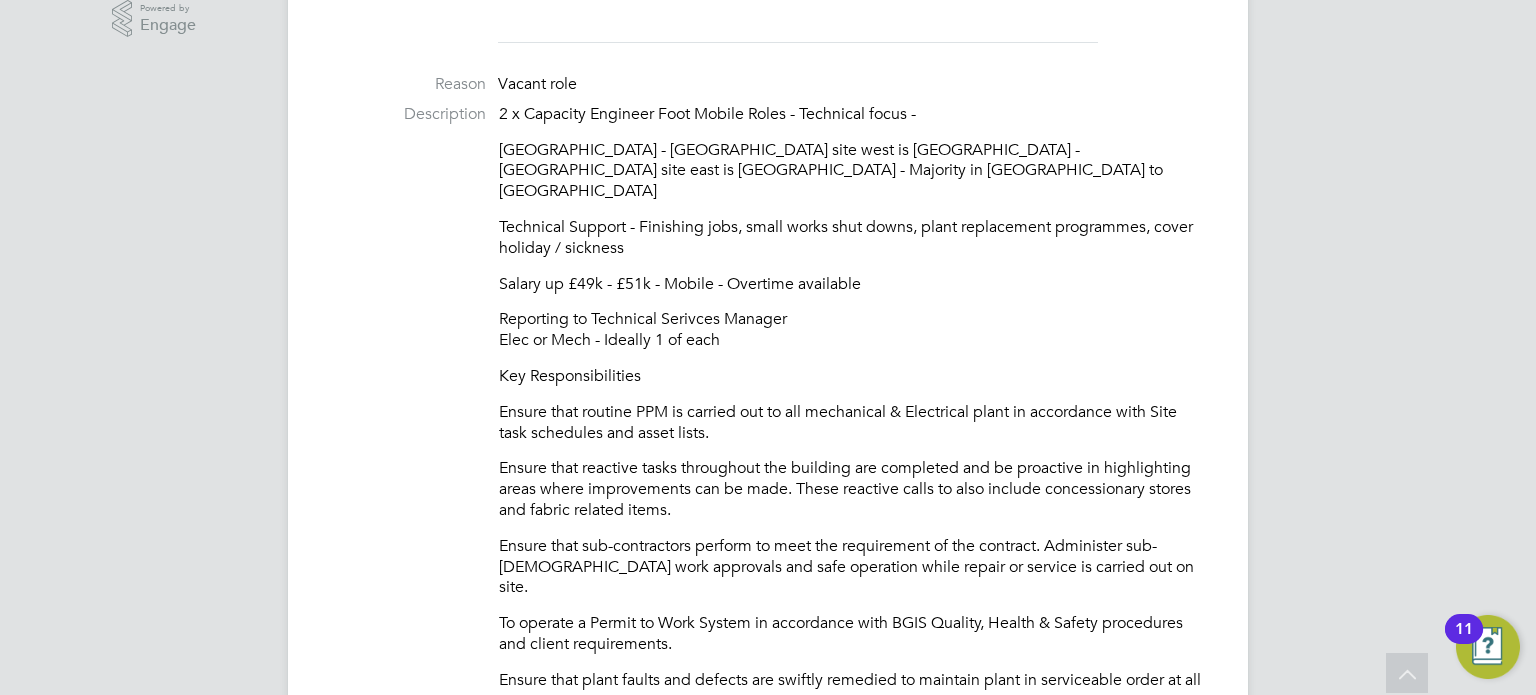 scroll, scrollTop: 0, scrollLeft: 0, axis: both 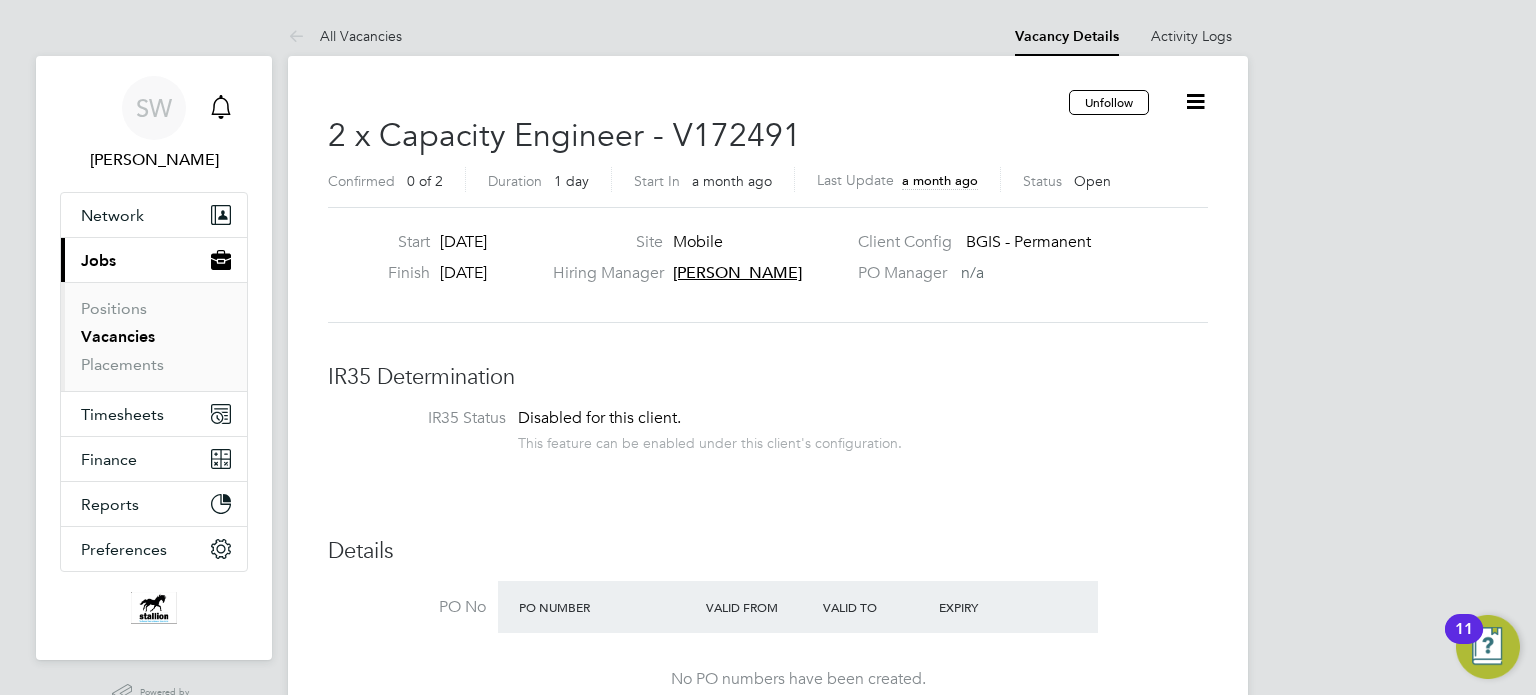 click 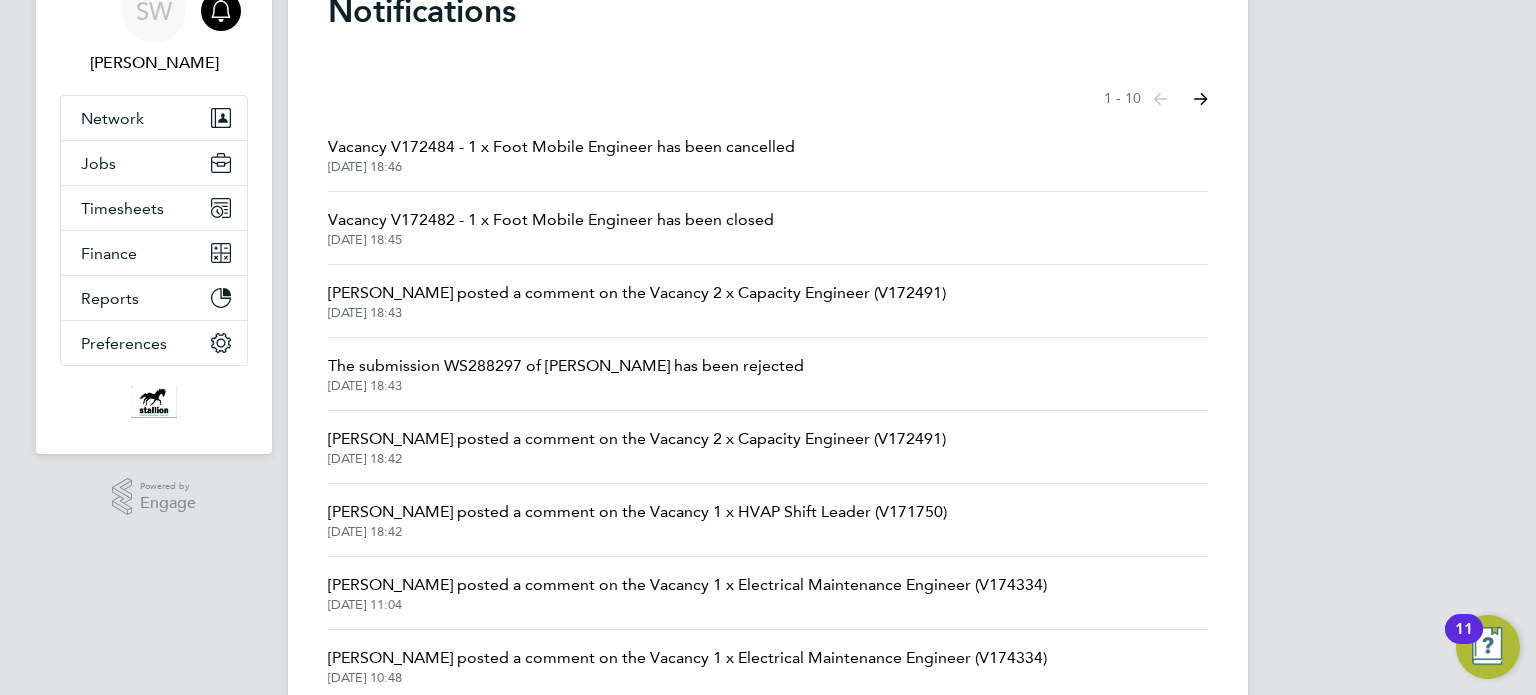 scroll, scrollTop: 200, scrollLeft: 0, axis: vertical 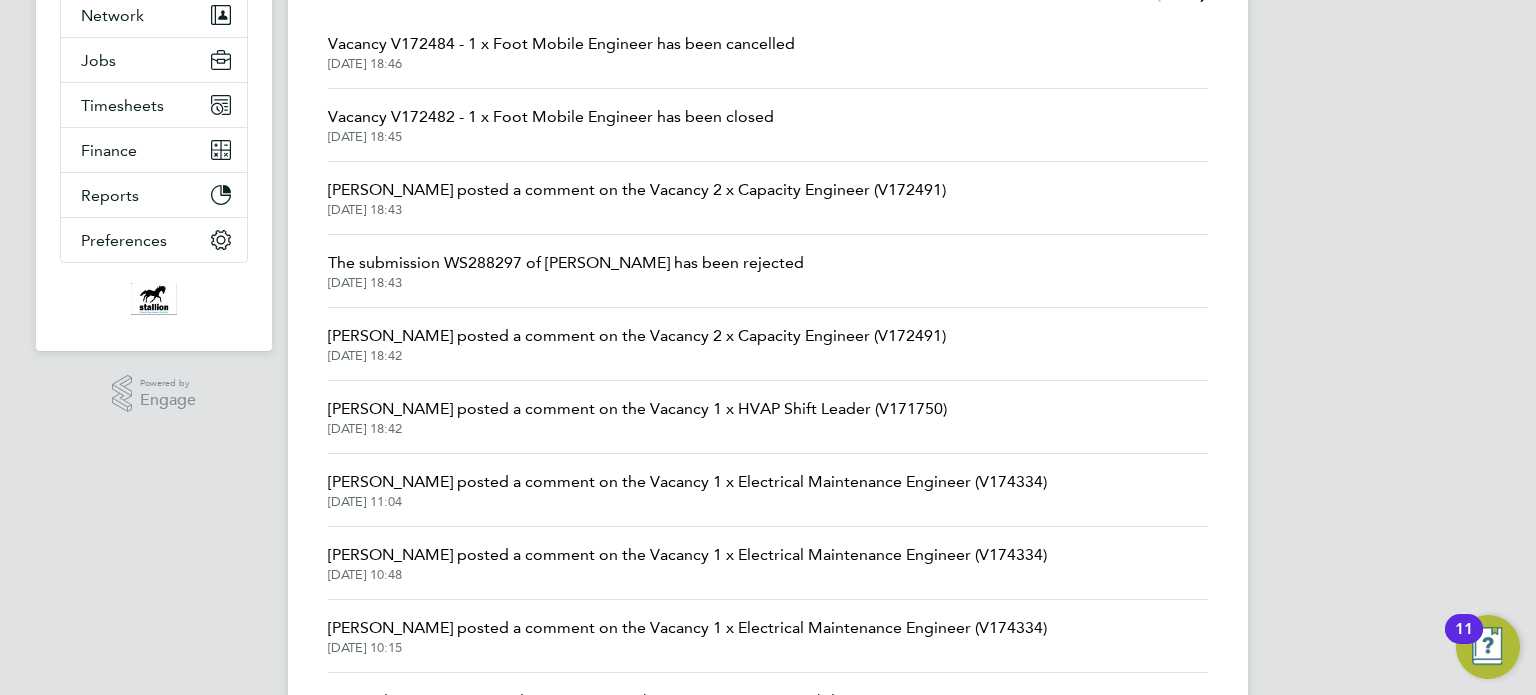 click on "Amar Kayani posted a comment on the Vacancy 1 x HVAP Shift Leader (V171750)" 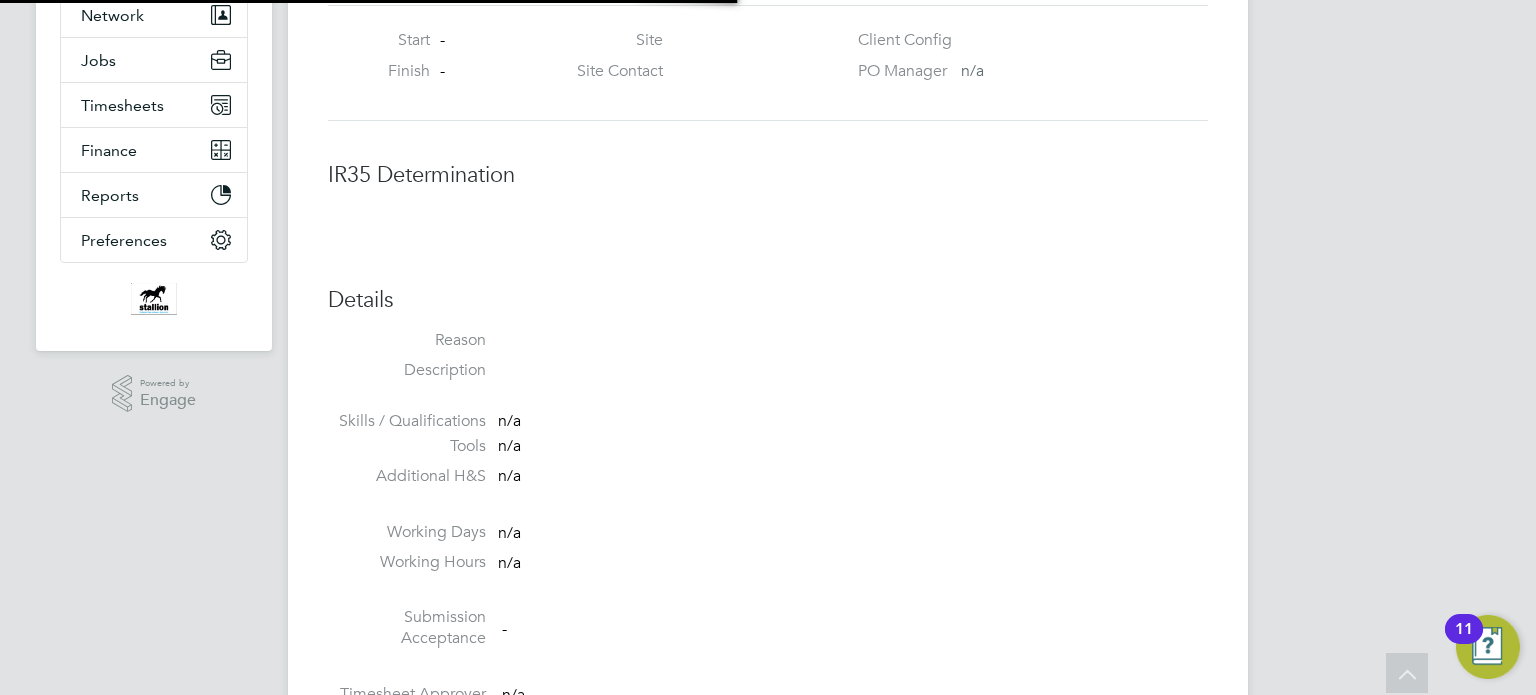 scroll, scrollTop: 0, scrollLeft: 0, axis: both 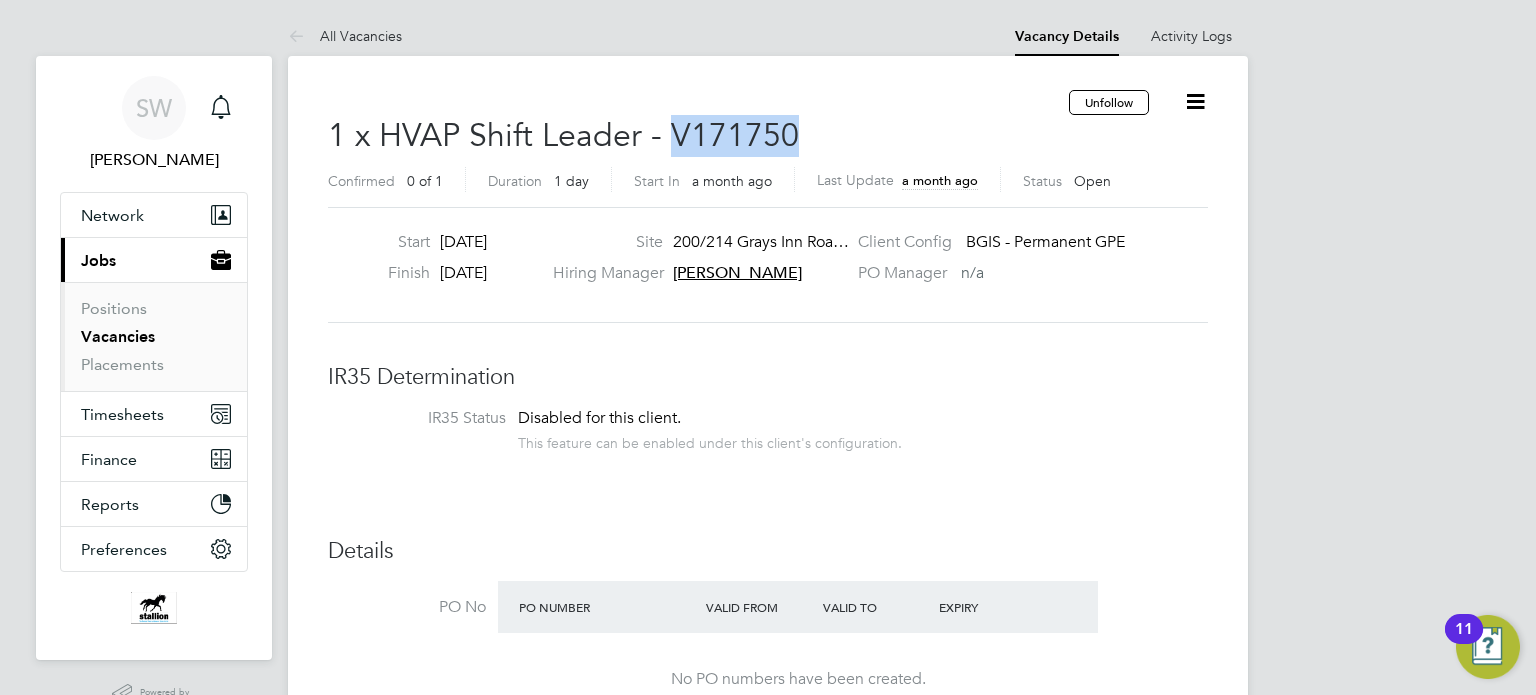 drag, startPoint x: 668, startPoint y: 132, endPoint x: 832, endPoint y: 131, distance: 164.00305 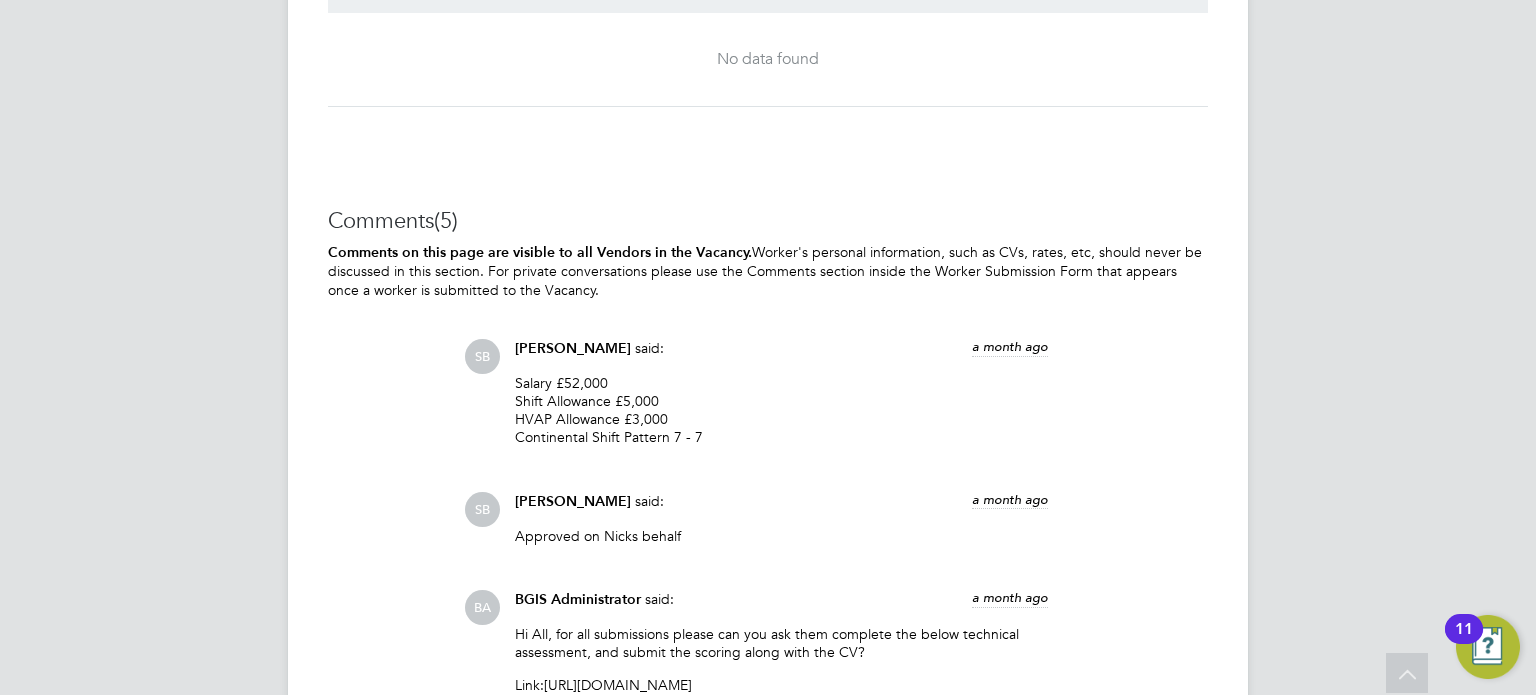 scroll, scrollTop: 2734, scrollLeft: 0, axis: vertical 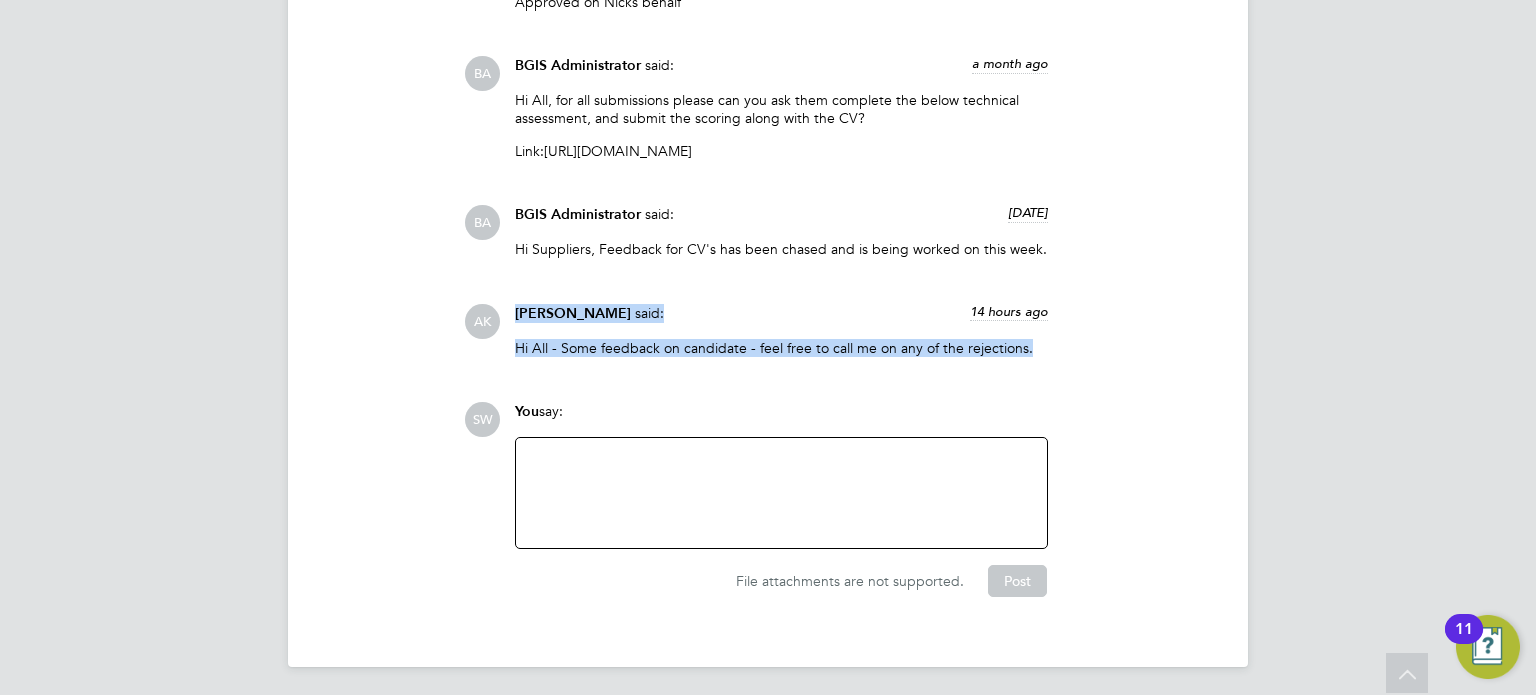 drag, startPoint x: 515, startPoint y: 305, endPoint x: 1039, endPoint y: 347, distance: 525.6805 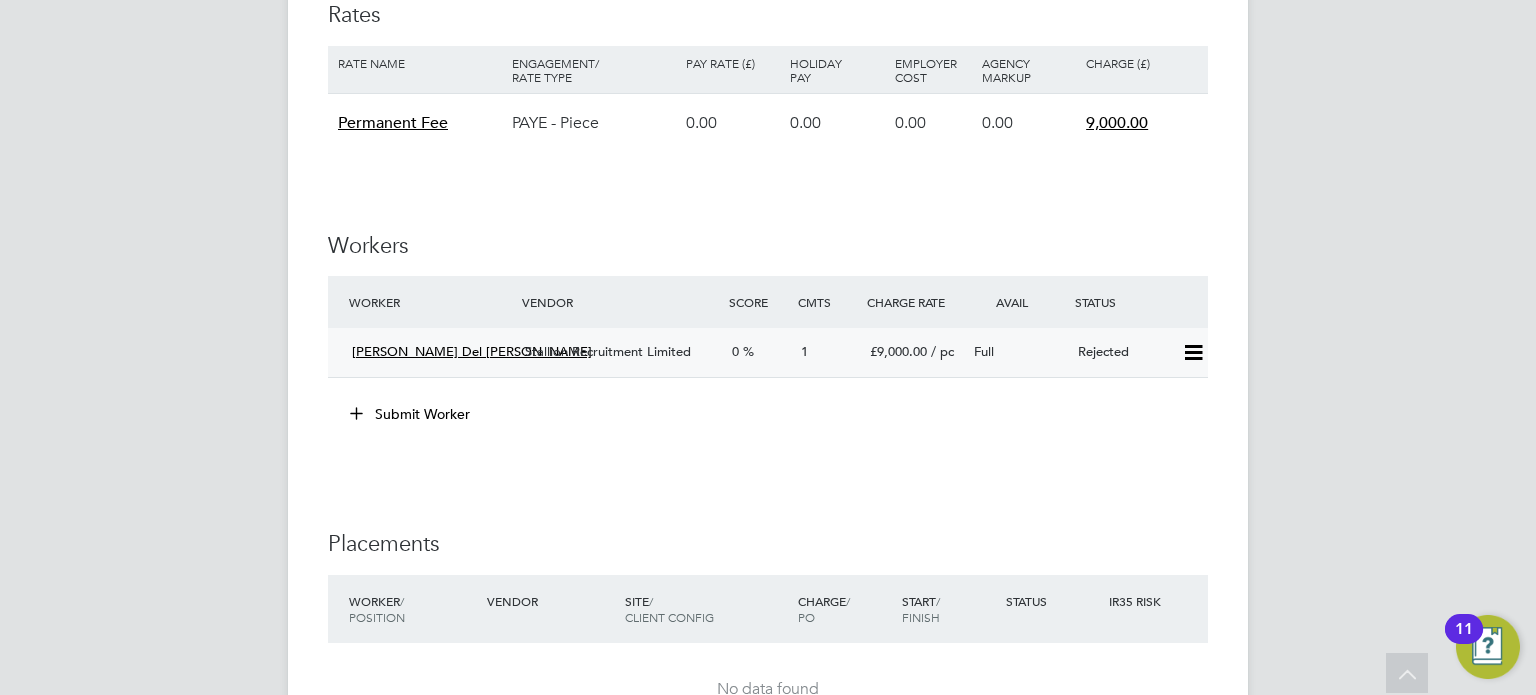 scroll, scrollTop: 1534, scrollLeft: 0, axis: vertical 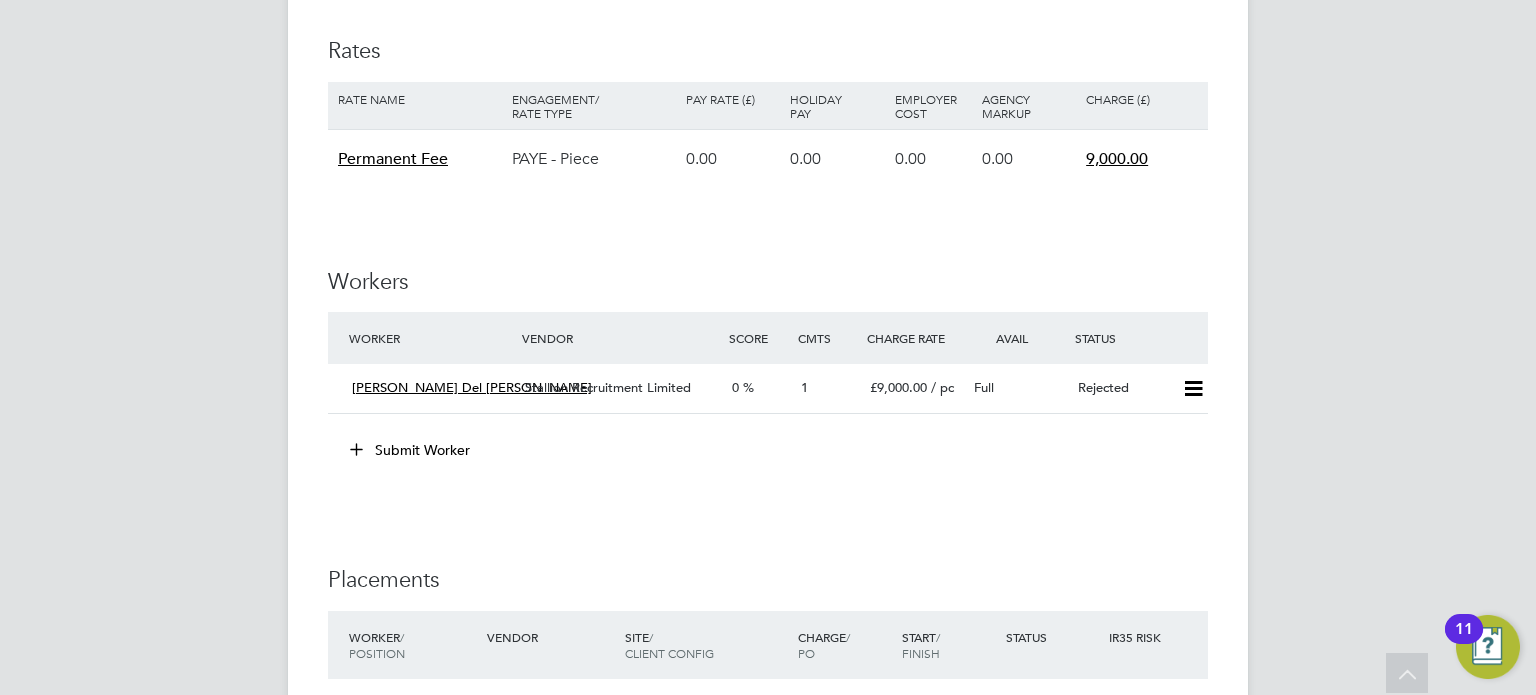 drag, startPoint x: 462, startPoint y: 385, endPoint x: 684, endPoint y: 538, distance: 269.6164 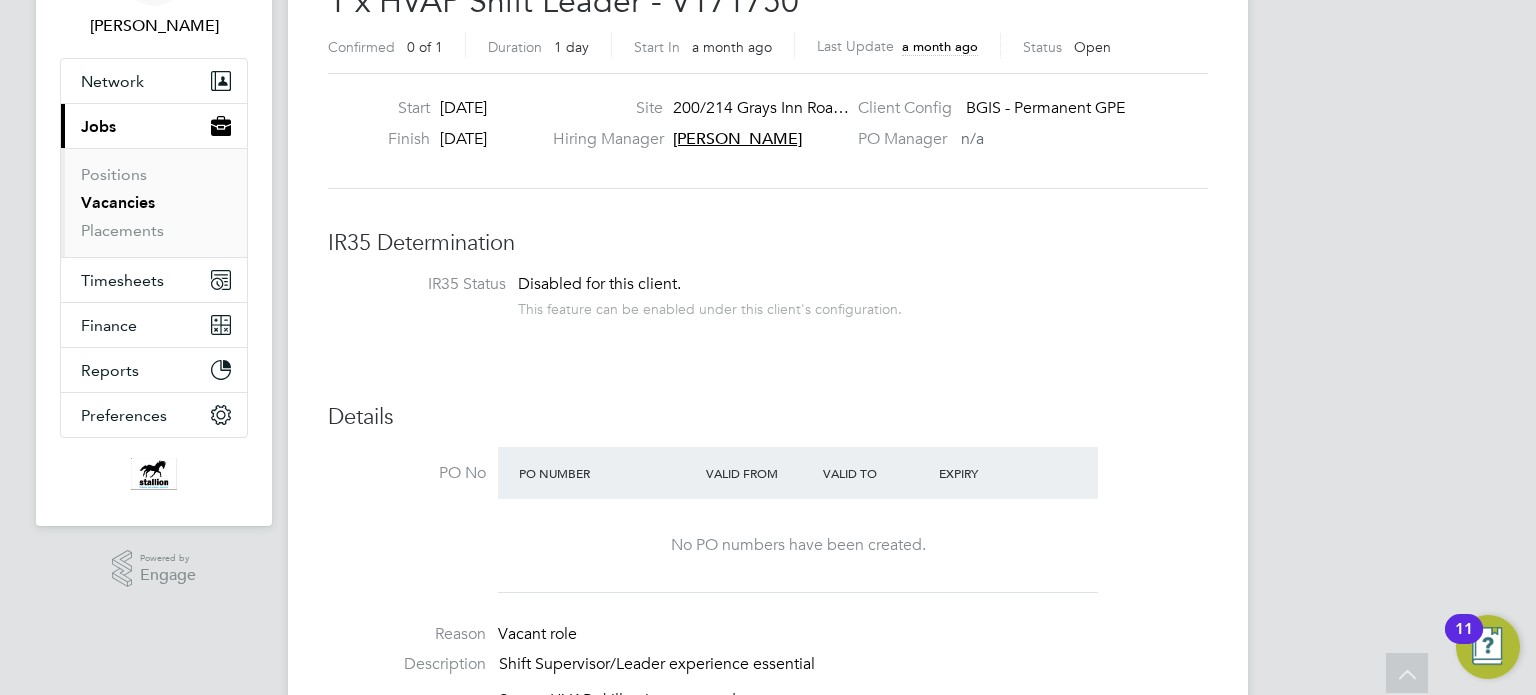 scroll, scrollTop: 0, scrollLeft: 0, axis: both 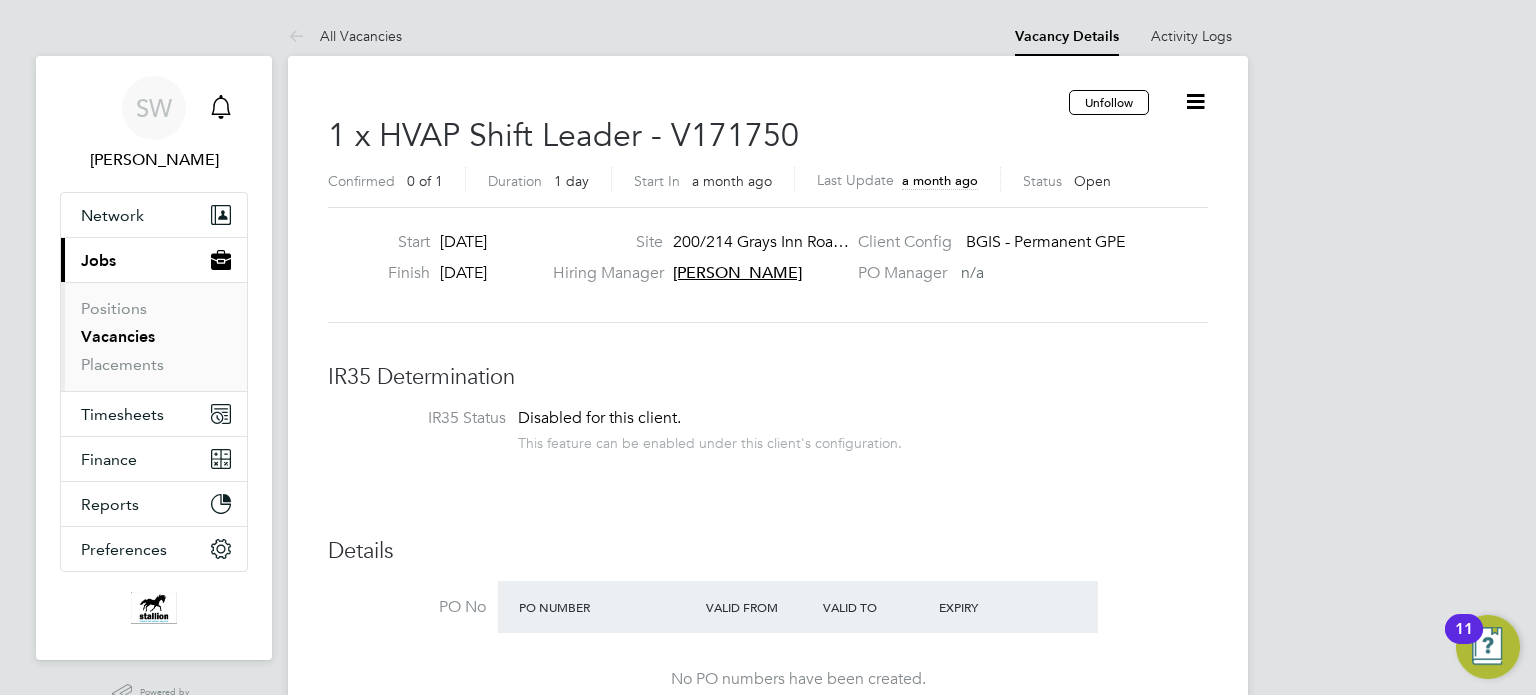 click 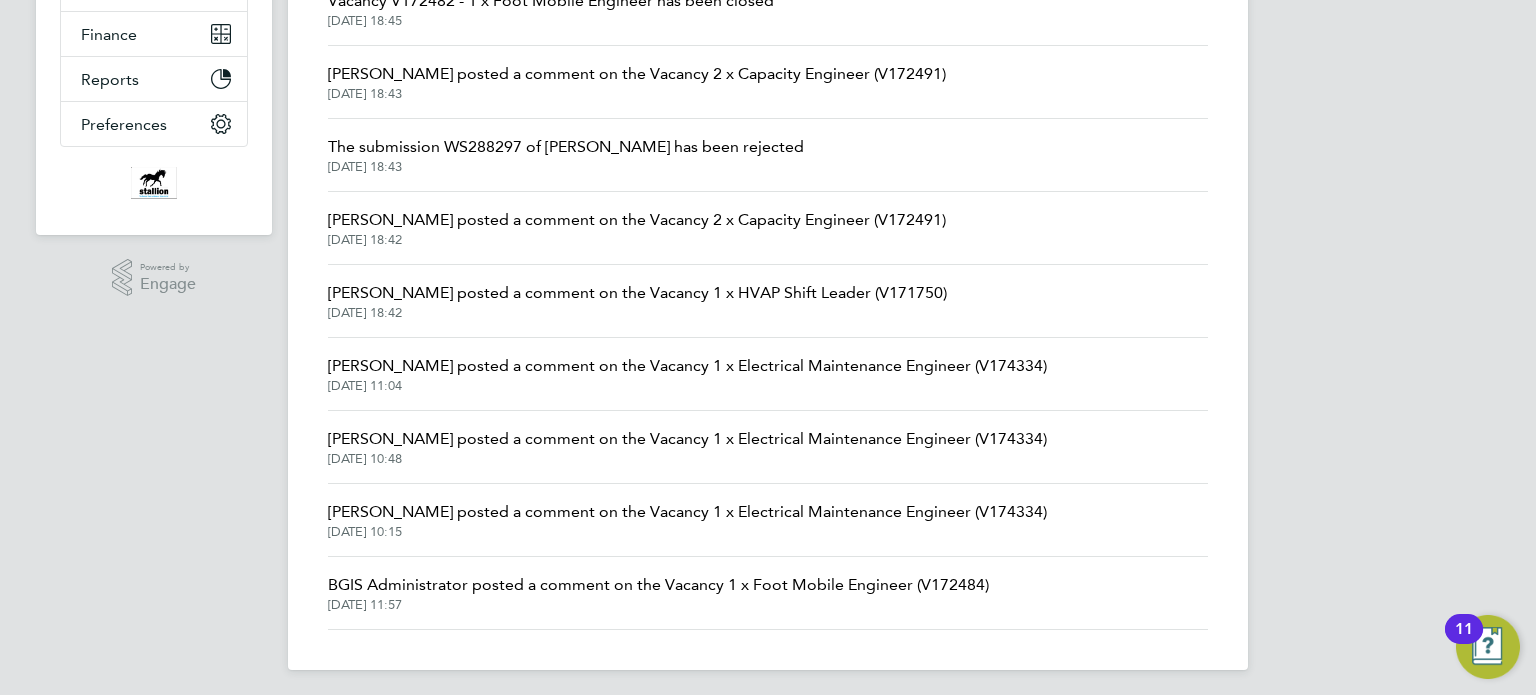 scroll, scrollTop: 320, scrollLeft: 0, axis: vertical 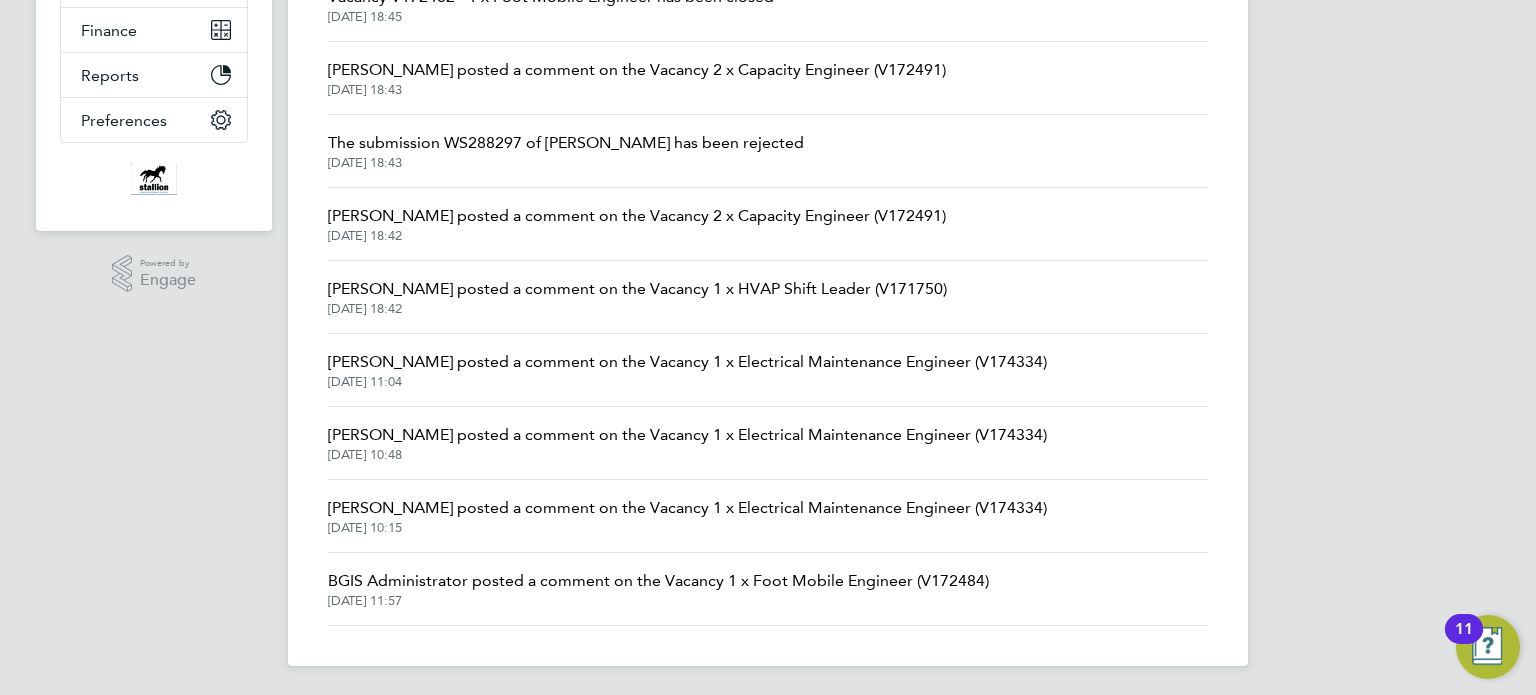 click on "Becky Essex posted a comment on the Vacancy 1 x Electrical Maintenance Engineer (V174334)" 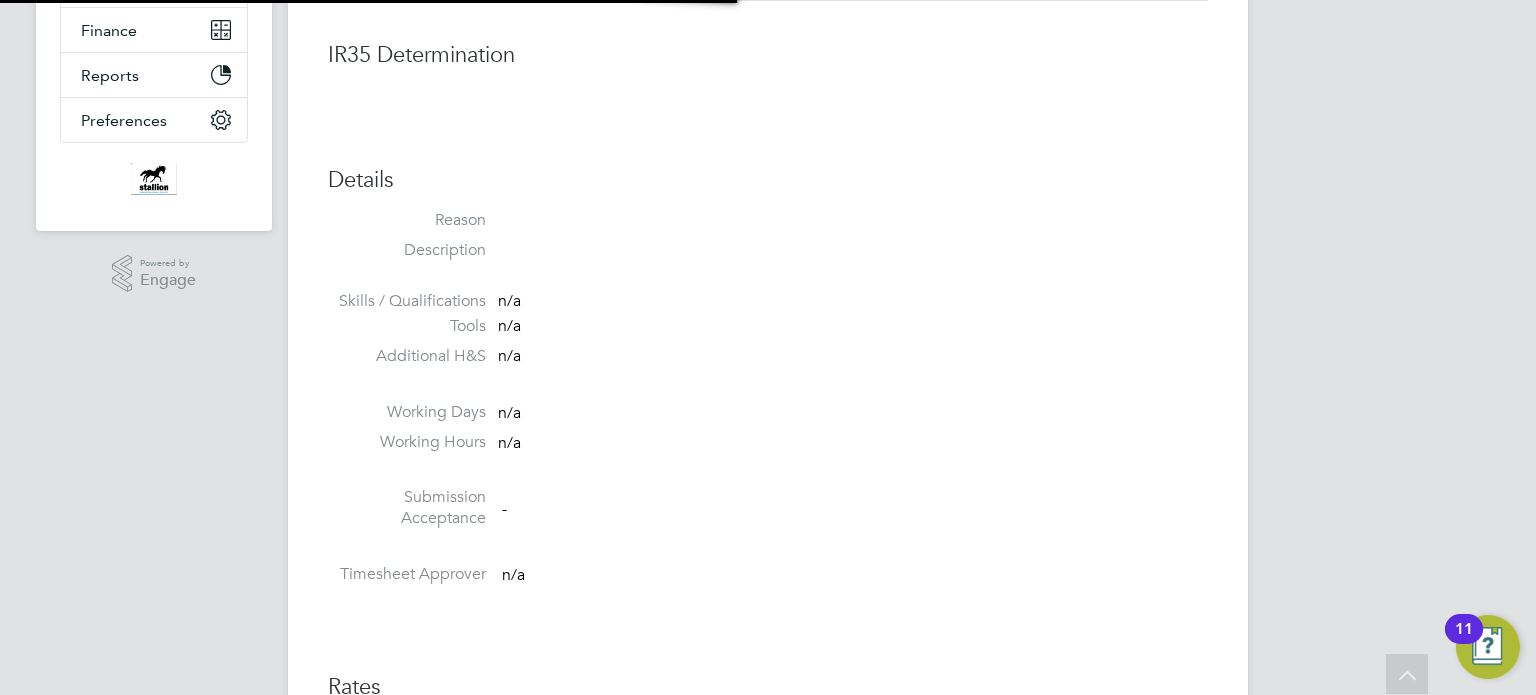 scroll, scrollTop: 0, scrollLeft: 0, axis: both 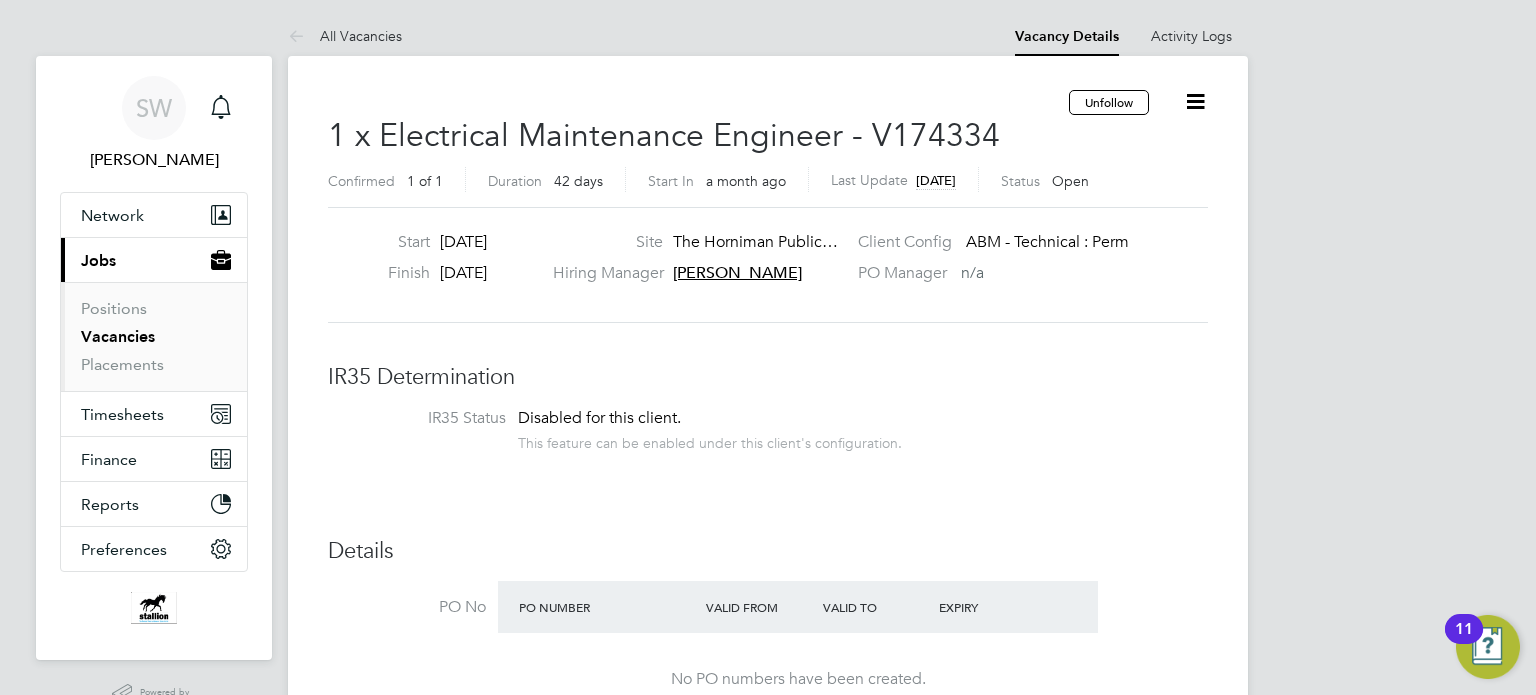 click on "Vacancies" at bounding box center [118, 336] 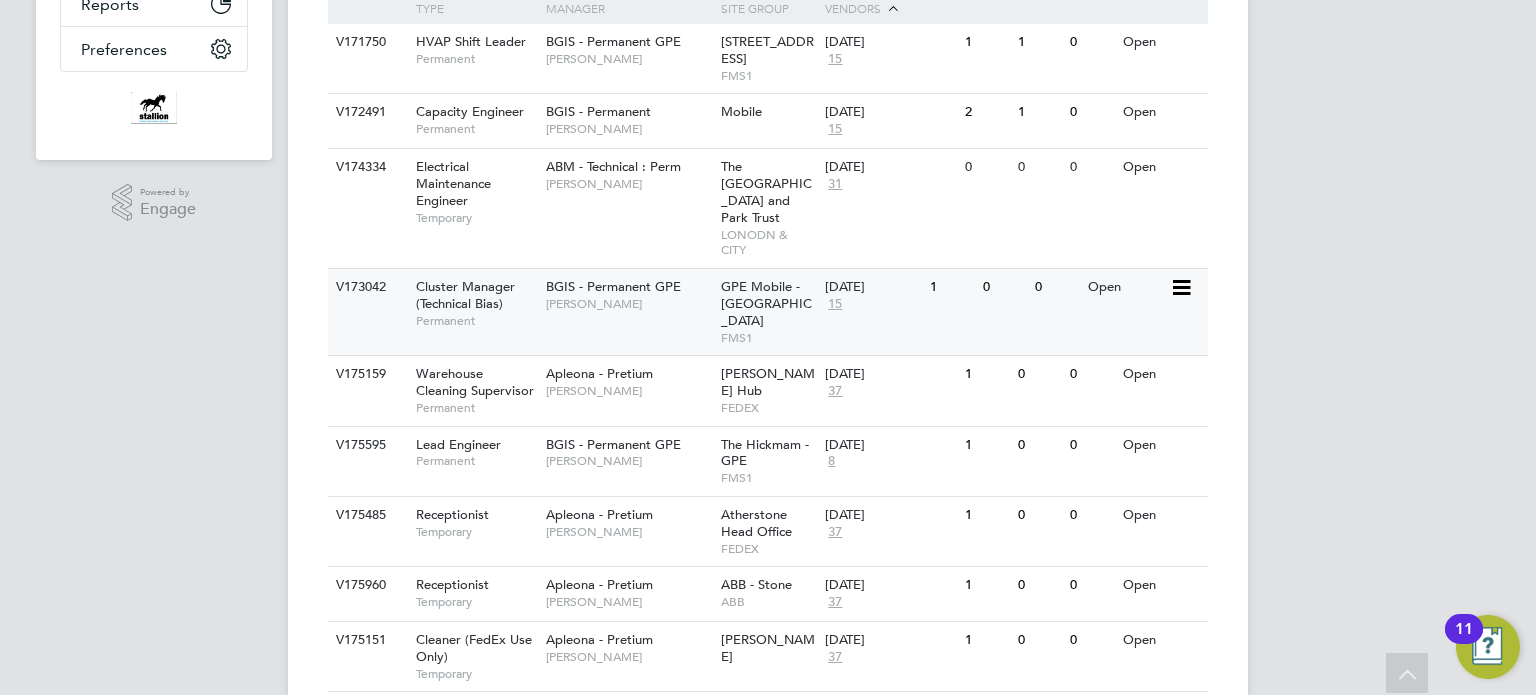 scroll, scrollTop: 600, scrollLeft: 0, axis: vertical 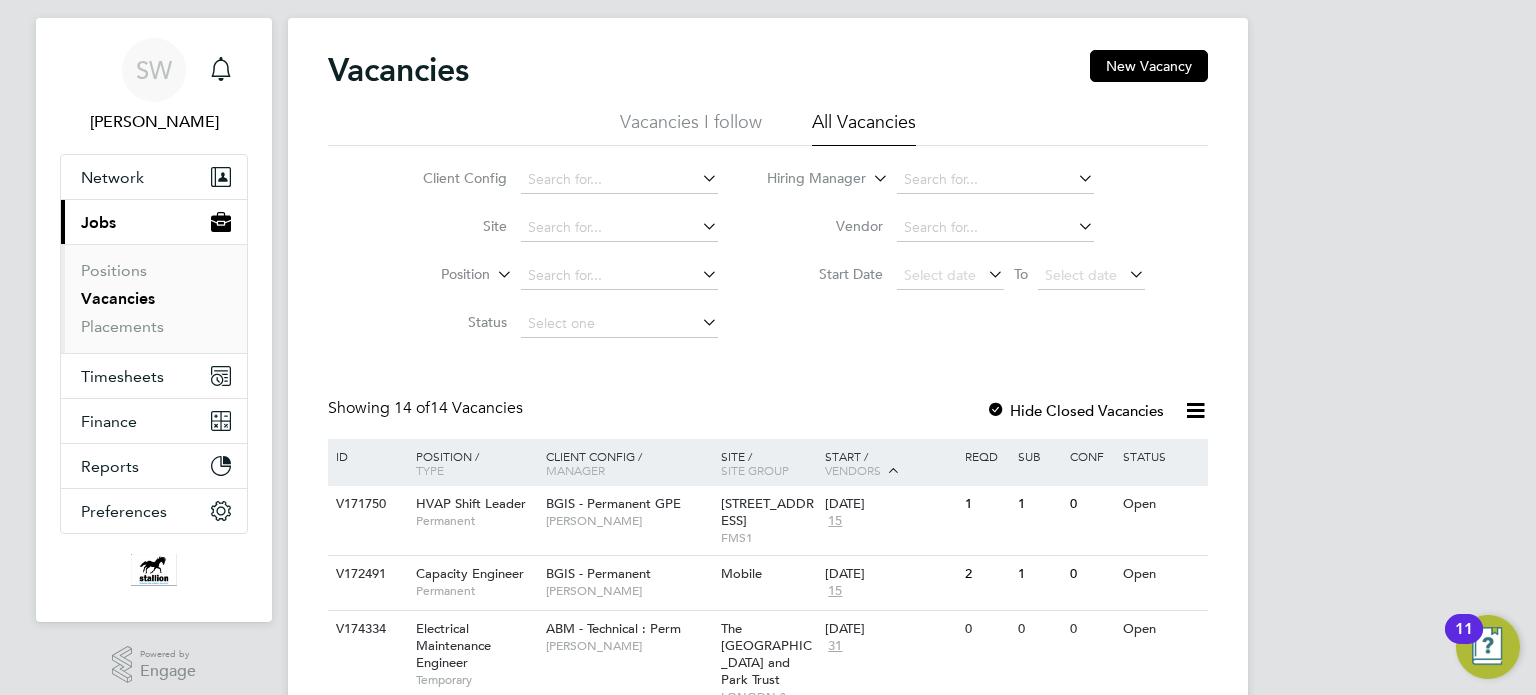 click 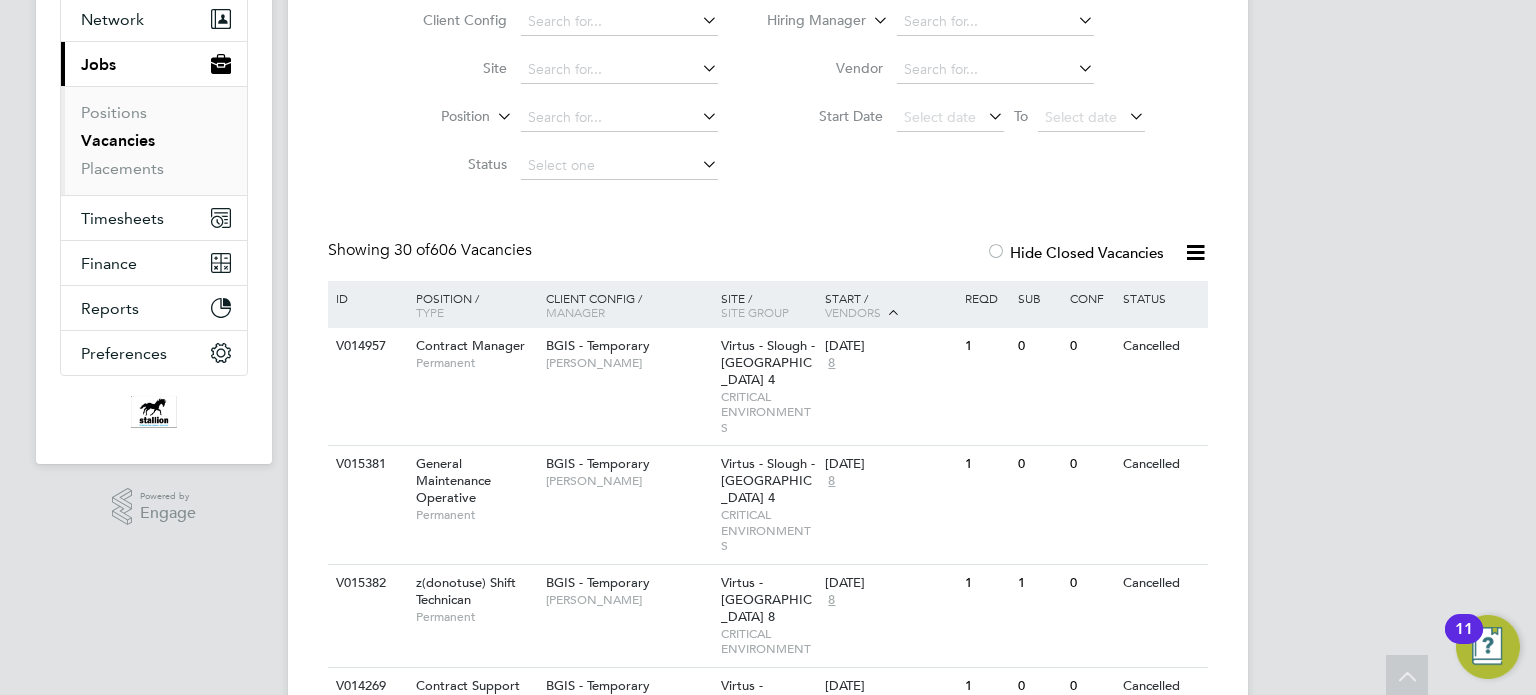 scroll, scrollTop: 38, scrollLeft: 0, axis: vertical 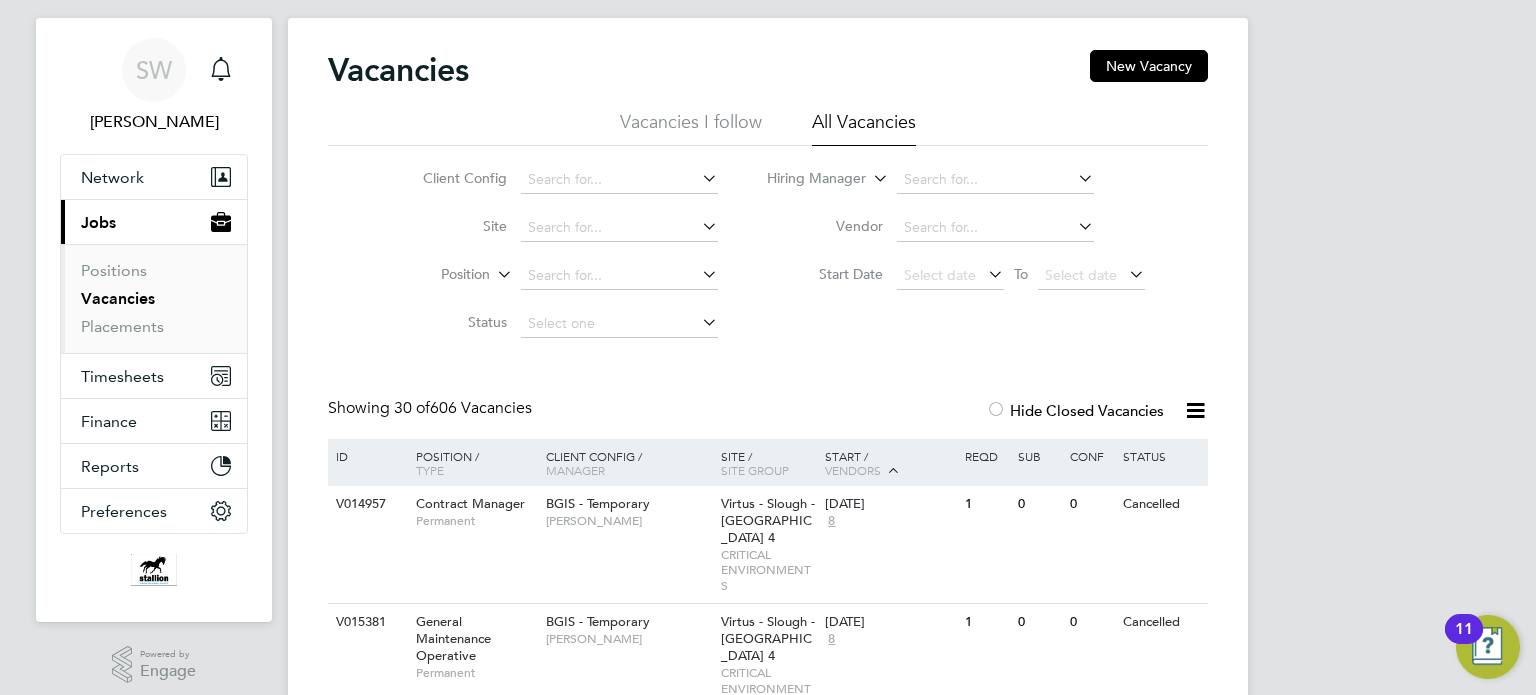 click 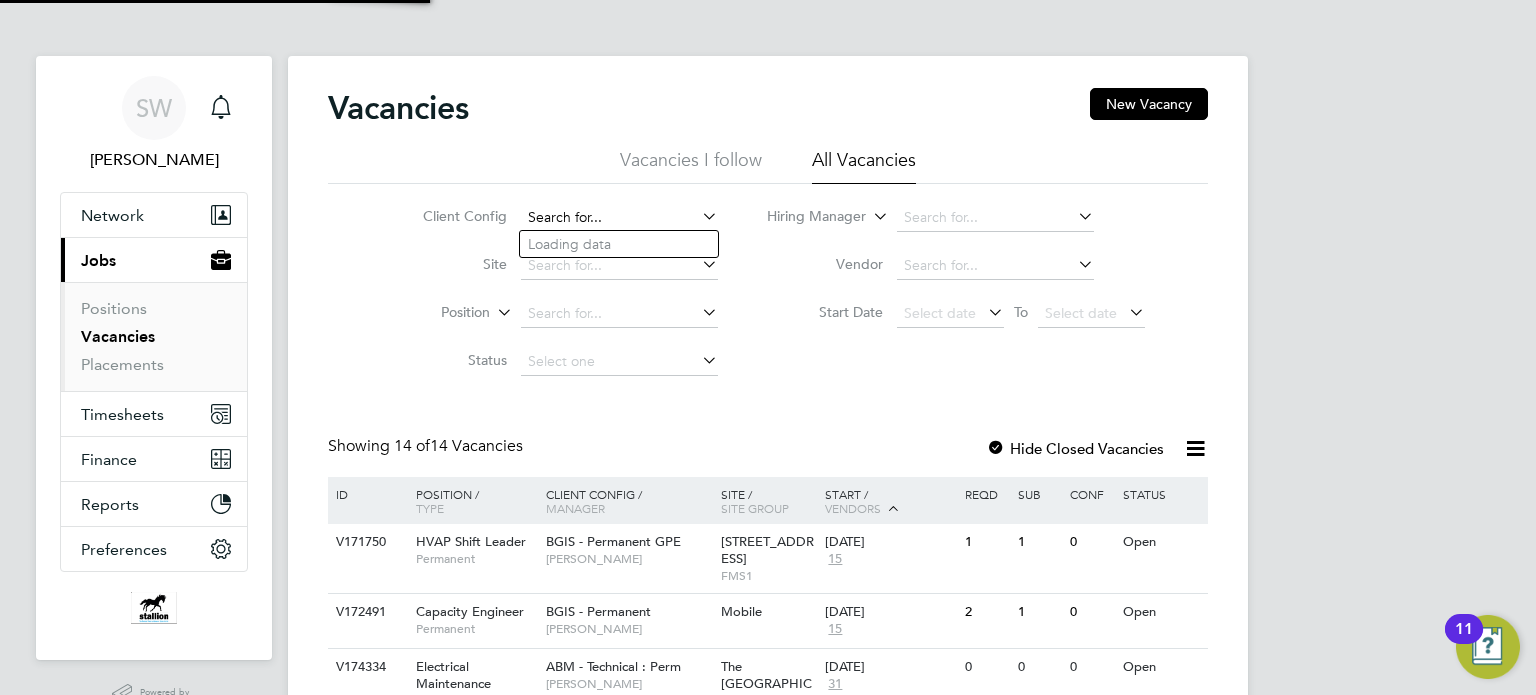 click 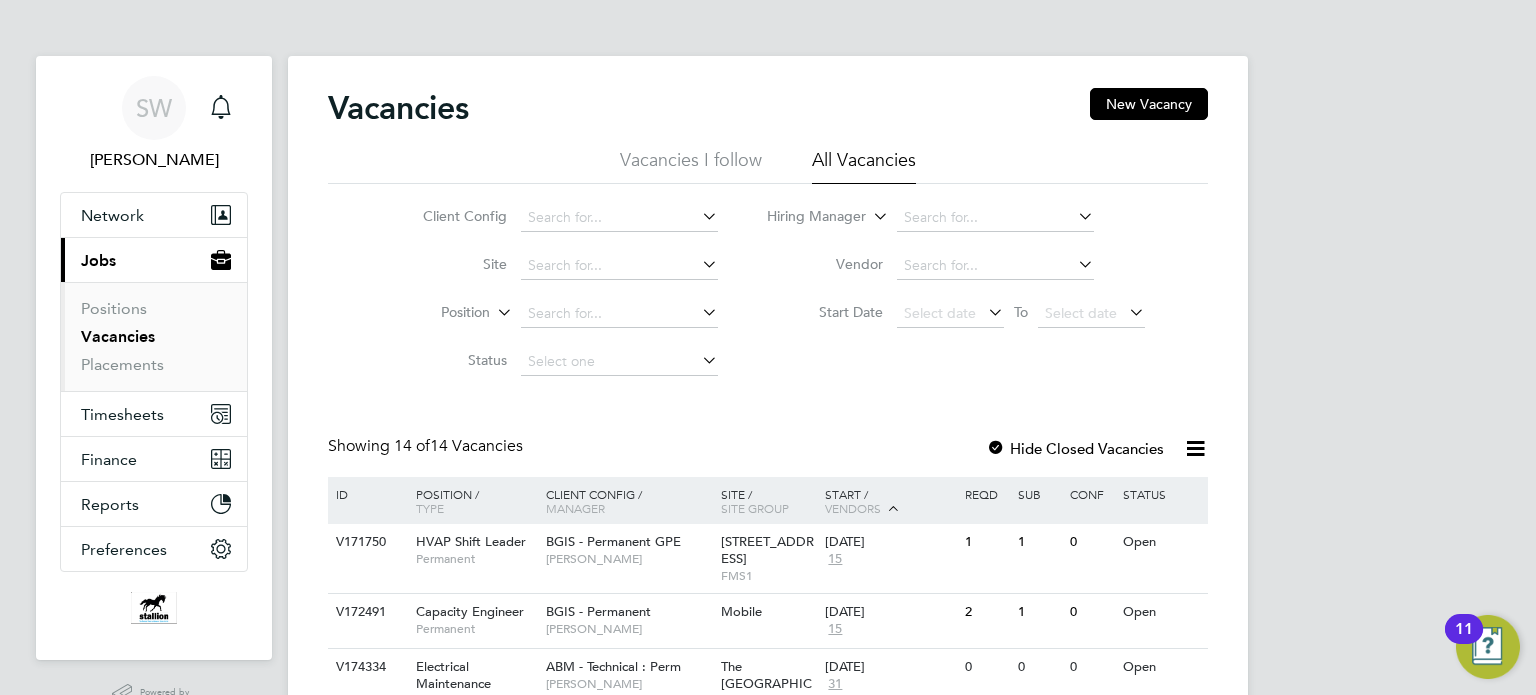 click on "Vacancies New Vacancy Vacancies I follow All Vacancies Client Config     Site     Position     Status   Hiring Manager     Vendor   Start Date
Select date
To
Select date
Showing   14 of  14 Vacancies Hide Closed Vacancies ID  Position / Type   Client Config / Manager Site / Site Group Start / Vendors   Reqd Sub Conf Status V171750 HVAP Shift Leader   Permanent BGIS - Permanent GPE   Nick Guest 200/214 Grays Inn Road - GPE   FMS1 02 Jun 2025 15 1 1 0 Open V172491 Capacity Engineer   Permanent BGIS - Permanent   Nigel Stamp Mobile   09 Jun 2025 15 2 1 0 Open V174334 Electrical Maintenance Engineer   Temporary ABM - Technical : Perm   Becky Essex The Horniman Public Museum and Park Trust   LONODN & CITY 09 Jun 2025 31 0 0 0 Open V173042 Cluster Manager (Technical Bias)   Permanent BGIS - Permanent GPE   John Hadland GPE Mobile - London   FMS1 12 Jun 2025 15 1 0 0 Open V175159 Warehouse Cleaning Supervisor   Permanent Apleona - Pretium   Julie Tante Kingsbury Hub   FEDEX 03 Jul 2025 37 1" 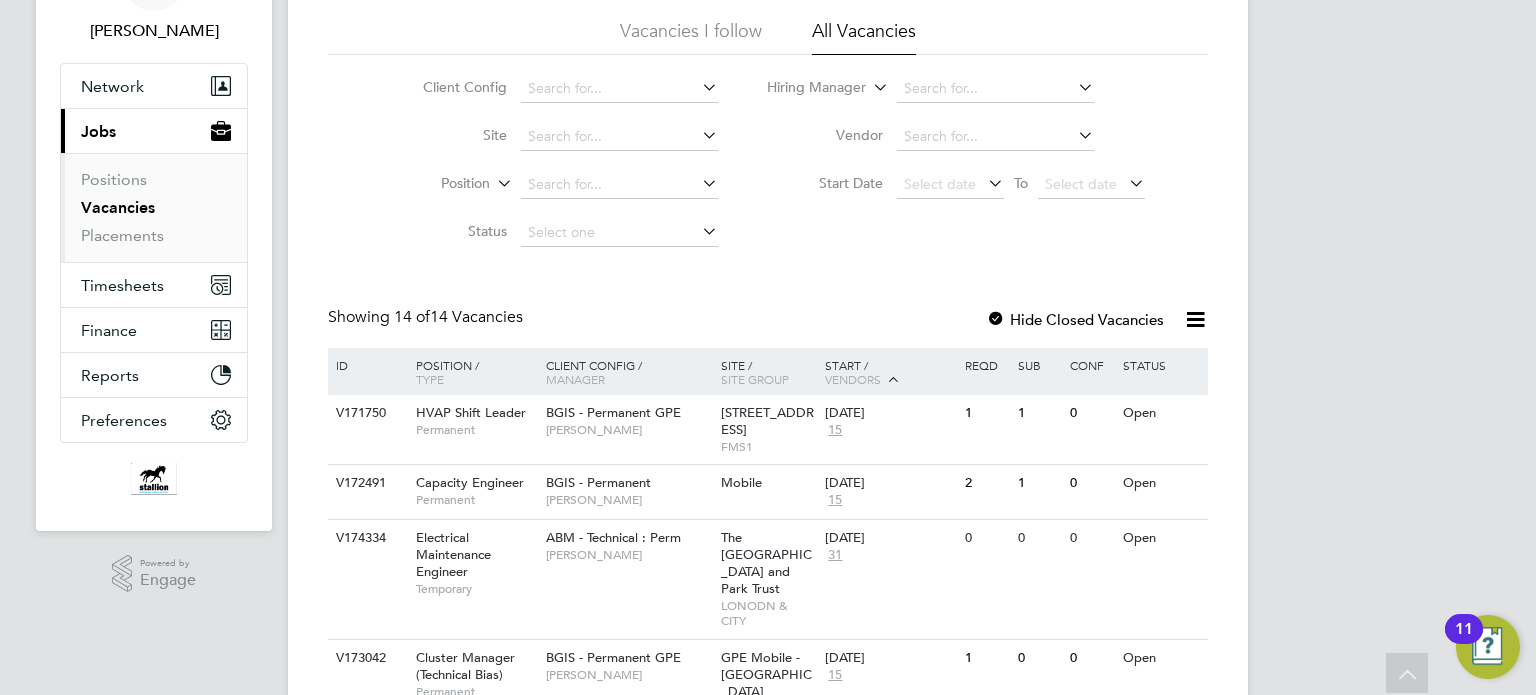 scroll, scrollTop: 0, scrollLeft: 0, axis: both 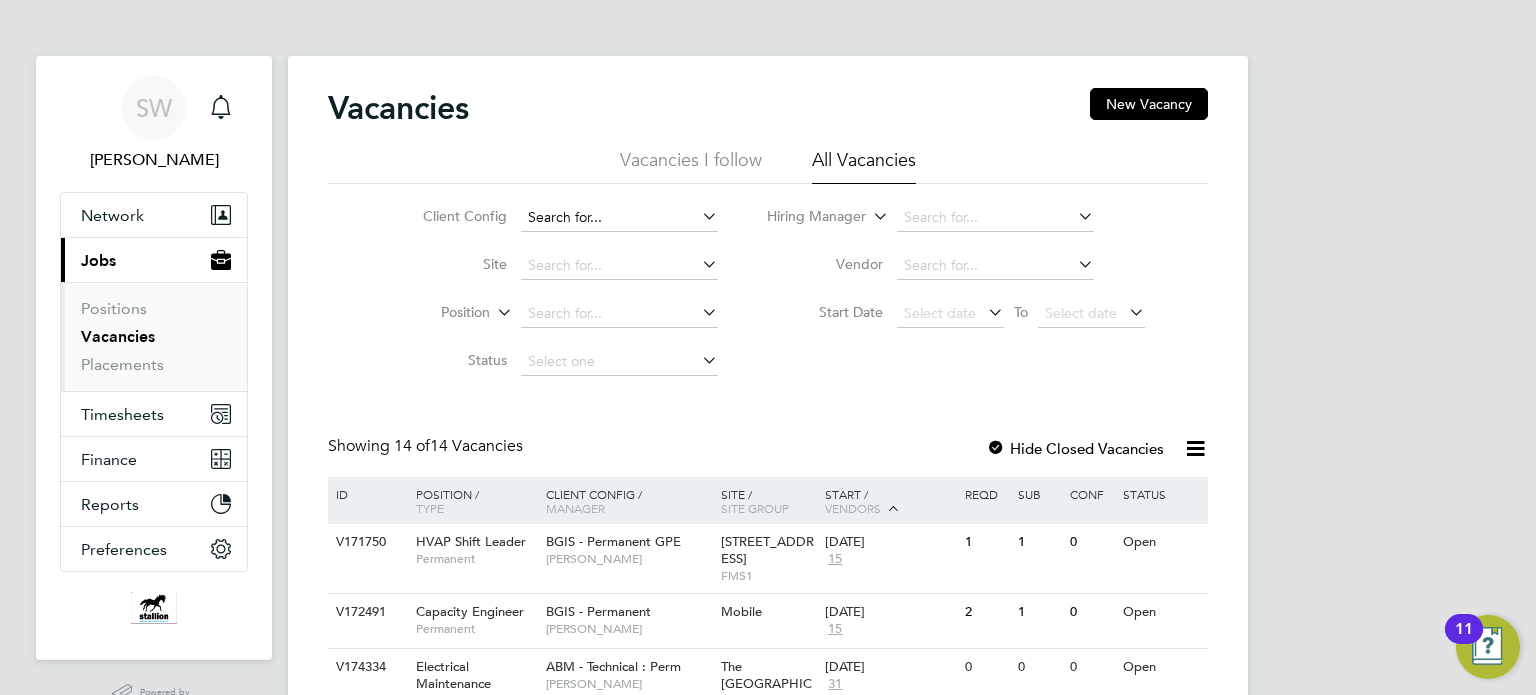 click 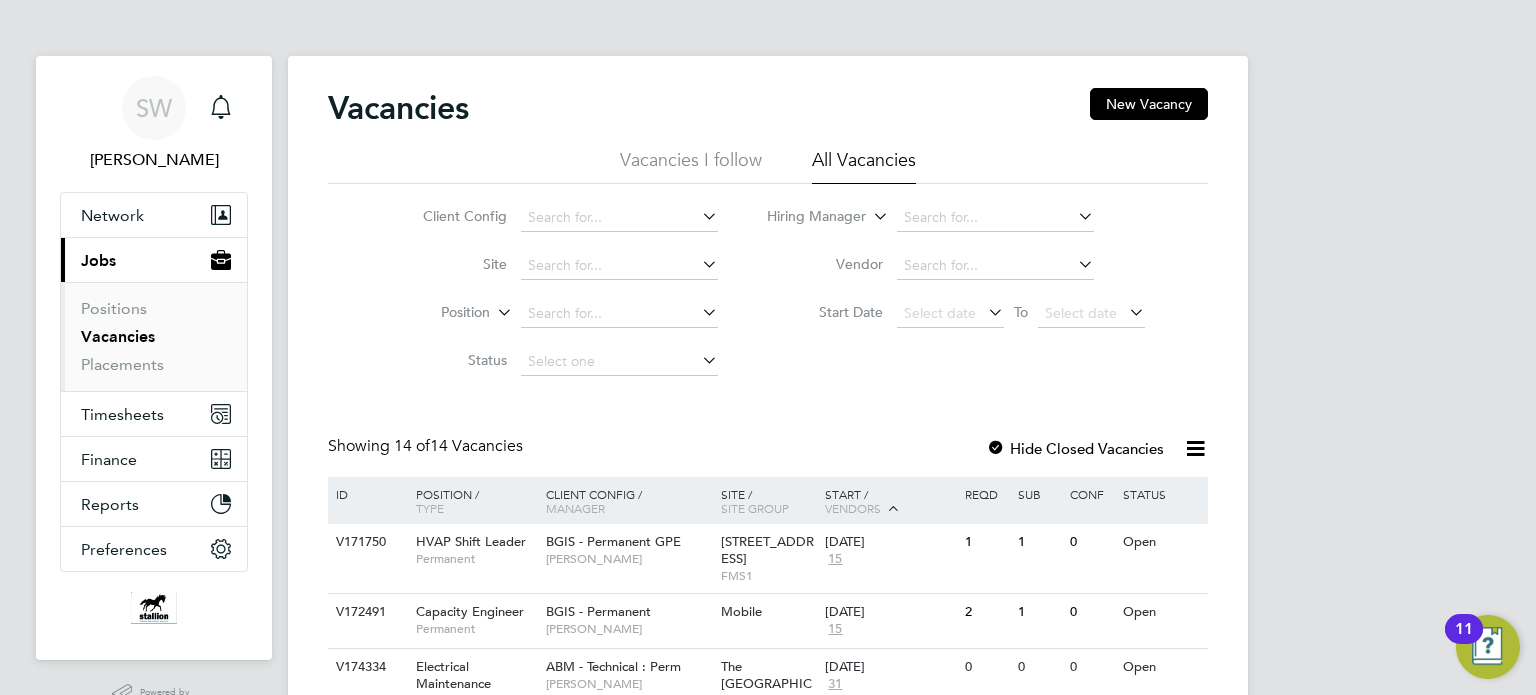 click on "Vacancies New Vacancy Vacancies I follow All Vacancies Client Config     Site     Position     Status   Hiring Manager     Vendor   Start Date
Select date
To
Select date
Showing   14 of  14 Vacancies Hide Closed Vacancies ID  Position / Type   Client Config / Manager Site / Site Group Start / Vendors   Reqd Sub Conf Status V171750 HVAP Shift Leader   Permanent BGIS - Permanent GPE   Nick Guest 200/214 Grays Inn Road - GPE   FMS1 02 Jun 2025 15 1 1 0 Open V172491 Capacity Engineer   Permanent BGIS - Permanent   Nigel Stamp Mobile   09 Jun 2025 15 2 1 0 Open V174334 Electrical Maintenance Engineer   Temporary ABM - Technical : Perm   Becky Essex The Horniman Public Museum and Park Trust   LONODN & CITY 09 Jun 2025 31 0 0 0 Open V173042 Cluster Manager (Technical Bias)   Permanent BGIS - Permanent GPE   John Hadland GPE Mobile - London   FMS1 12 Jun 2025 15 1 0 0 Open V175159 Warehouse Cleaning Supervisor   Permanent Apleona - Pretium   Julie Tante Kingsbury Hub   FEDEX 03 Jul 2025 37 1" 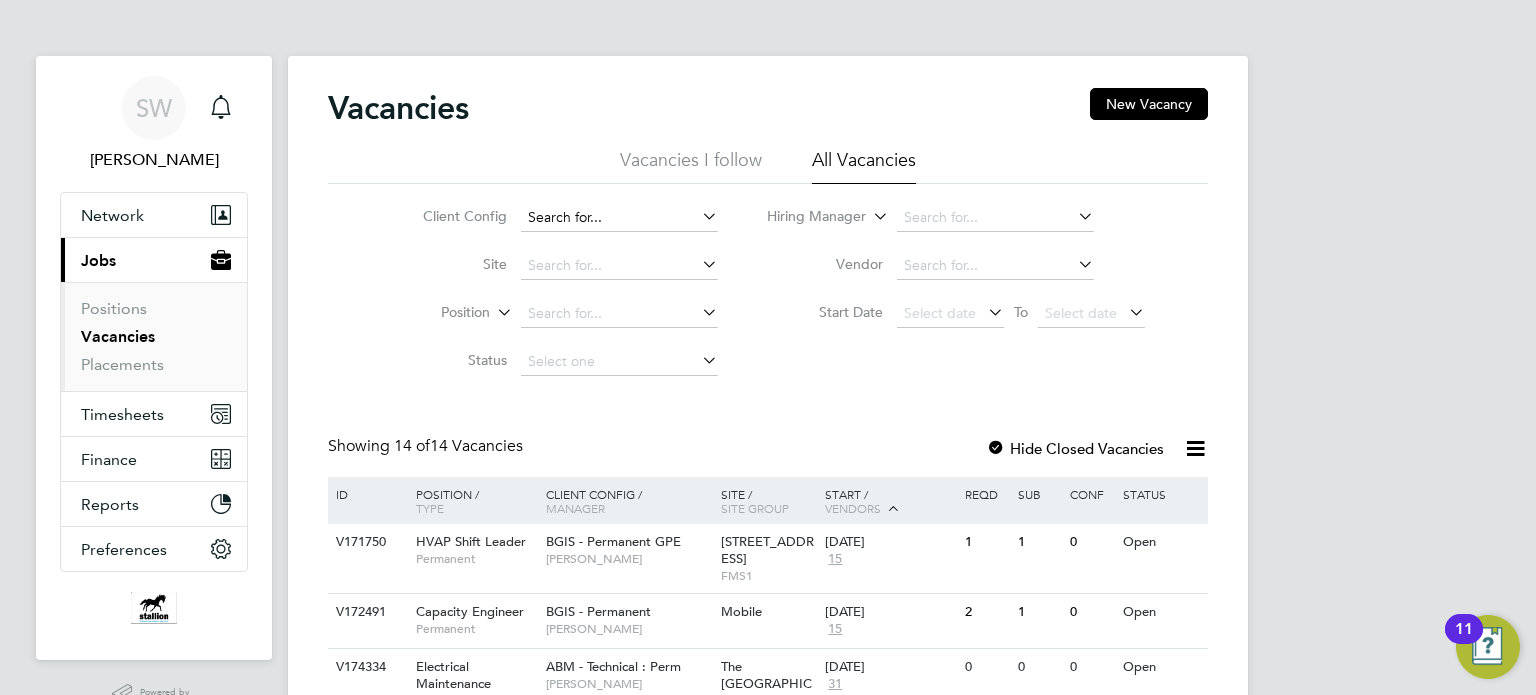 click 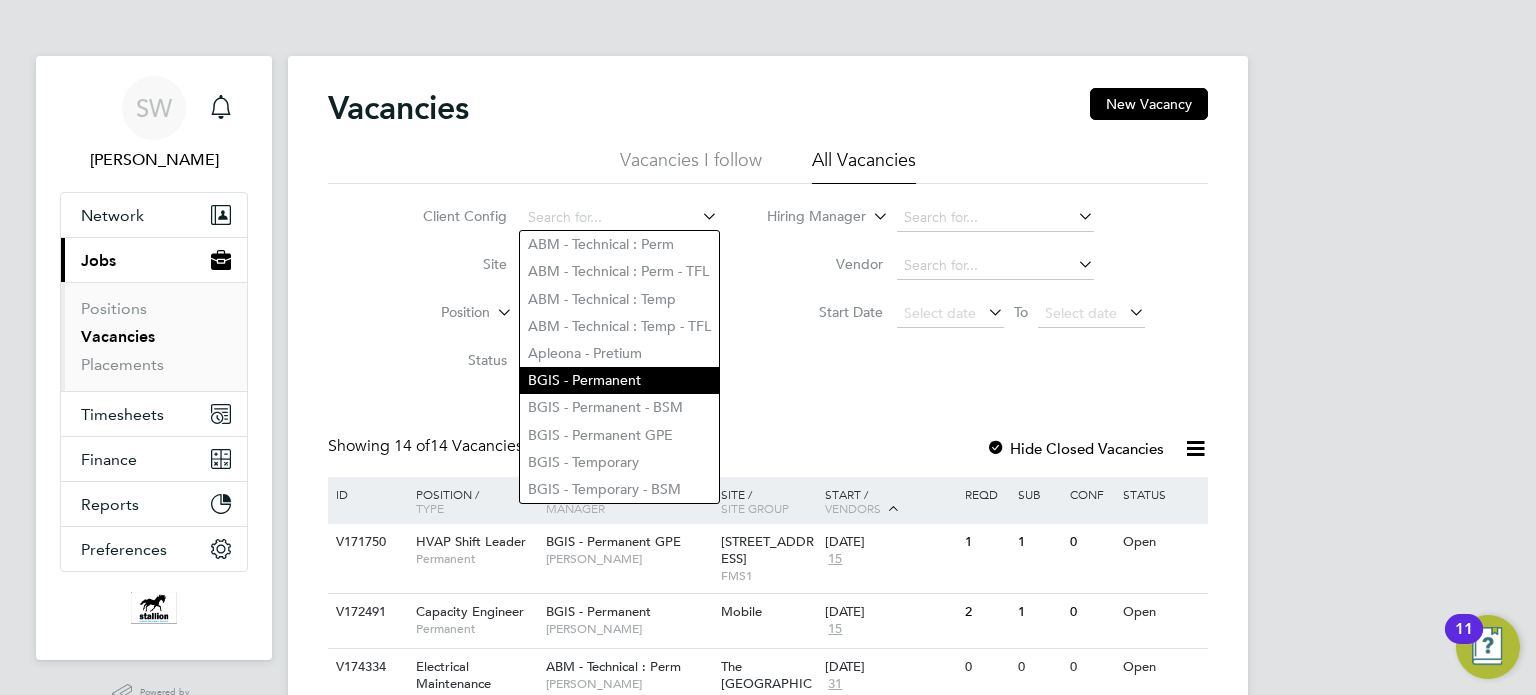 click on "BGIS - Permanent" 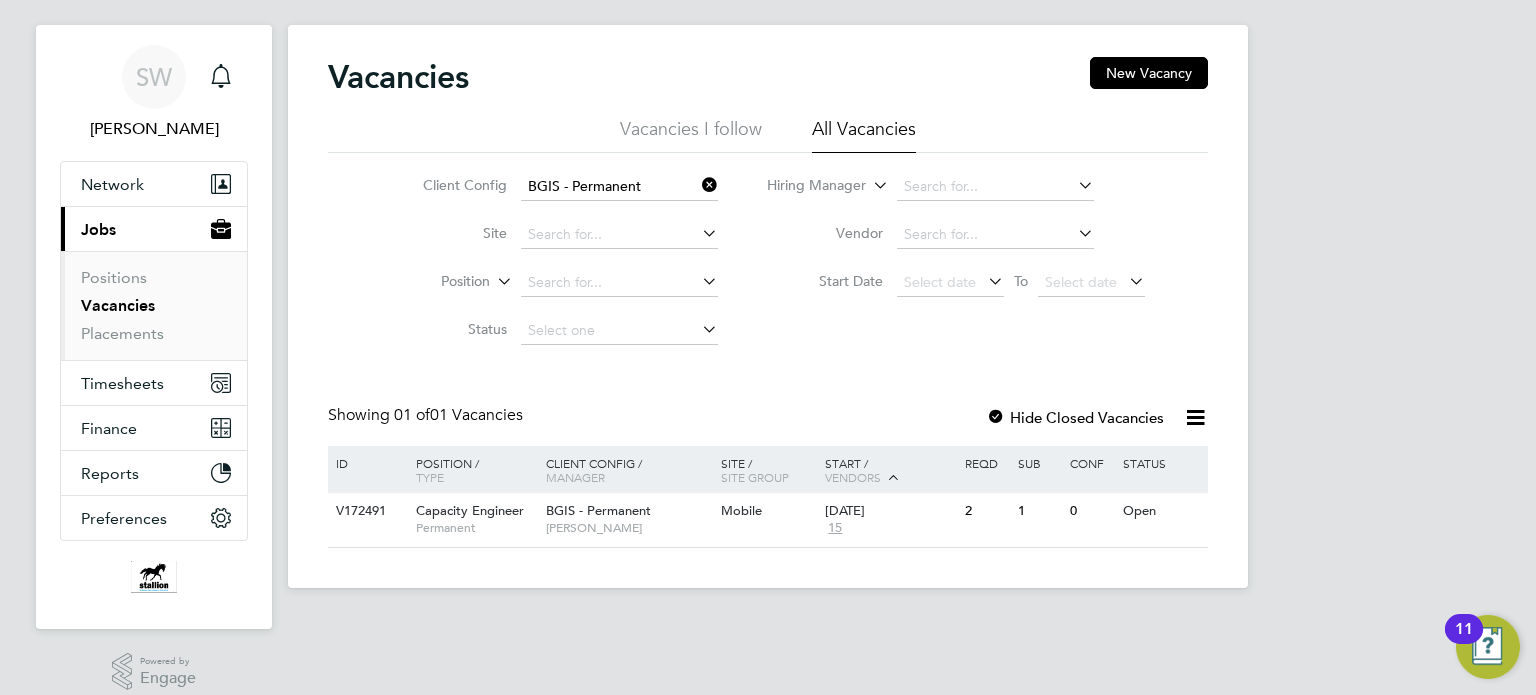 scroll, scrollTop: 48, scrollLeft: 0, axis: vertical 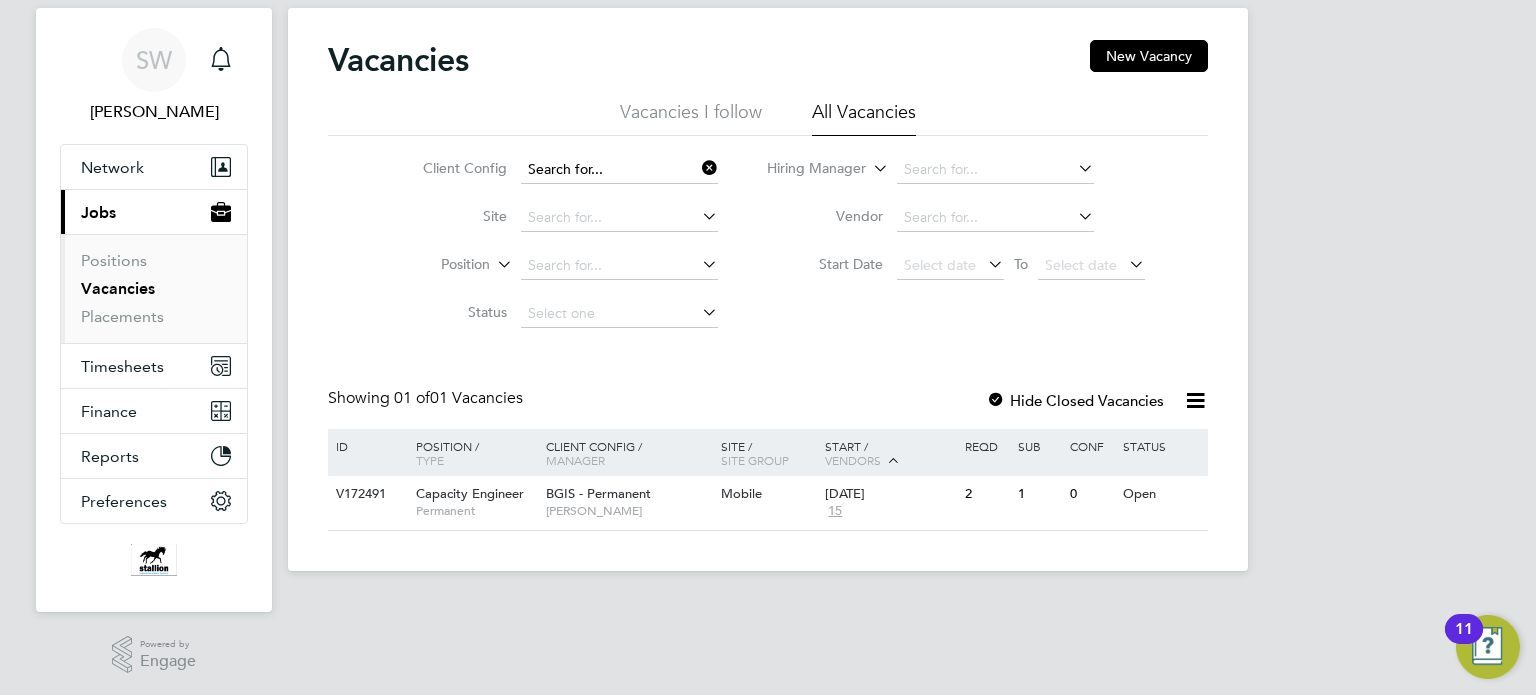 click 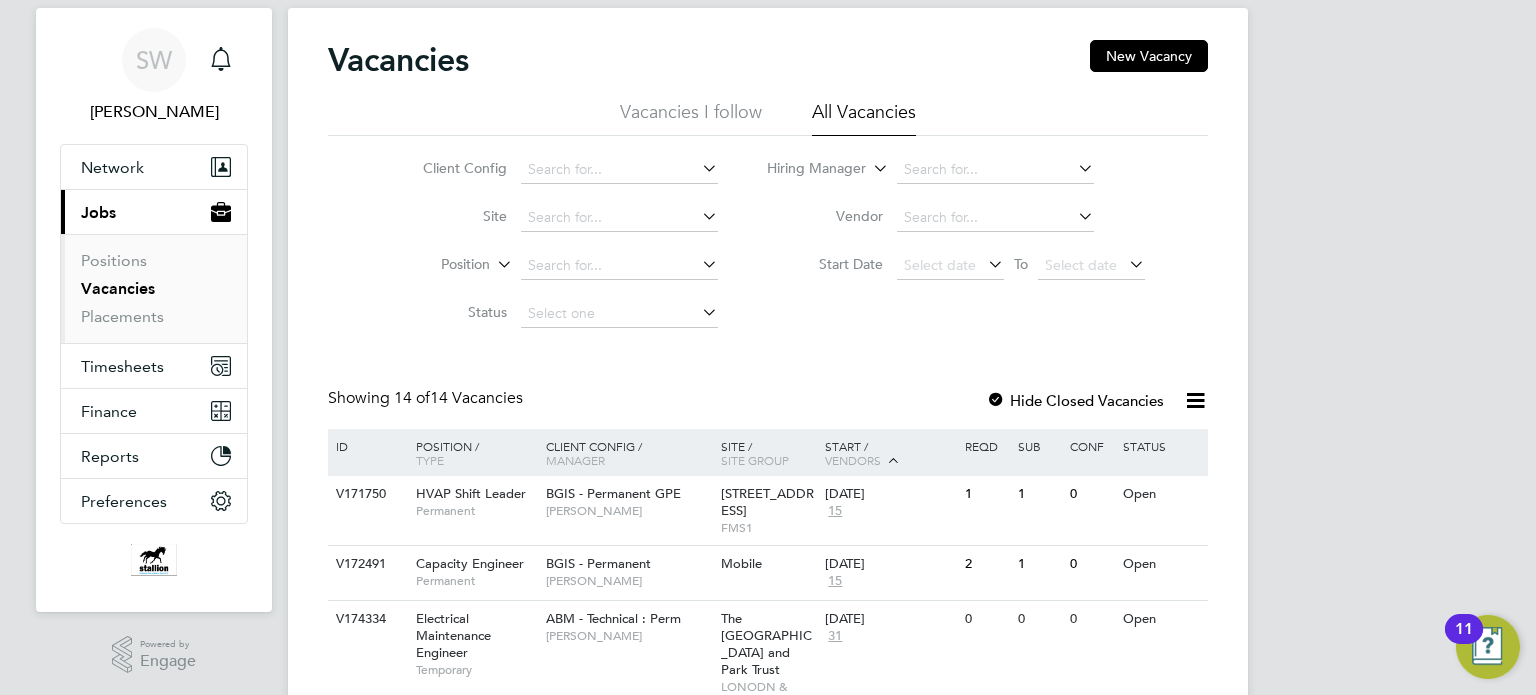 click on "Vacancies New Vacancy Vacancies I follow All Vacancies Client Config     Site     Position     Status   Hiring Manager     Vendor   Start Date
Select date
To
Select date
Showing   14 of  14 Vacancies Hide Closed Vacancies ID  Position / Type   Client Config / Manager Site / Site Group Start / Vendors   Reqd Sub Conf Status V171750 HVAP Shift Leader   Permanent BGIS - Permanent GPE   Nick Guest 200/214 Grays Inn Road - GPE   FMS1 02 Jun 2025 15 1 1 0 Open V172491 Capacity Engineer   Permanent BGIS - Permanent   Nigel Stamp Mobile   09 Jun 2025 15 2 1 0 Open V174334 Electrical Maintenance Engineer   Temporary ABM - Technical : Perm   Becky Essex The Horniman Public Museum and Park Trust   LONODN & CITY 09 Jun 2025 31 0 0 0 Open V173042 Cluster Manager (Technical Bias)   Permanent BGIS - Permanent GPE   John Hadland GPE Mobile - London   FMS1 12 Jun 2025 15 1 0 0 Open V175159 Warehouse Cleaning Supervisor   Permanent Apleona - Pretium   Julie Tante Kingsbury Hub   FEDEX 03 Jul 2025 37 1" 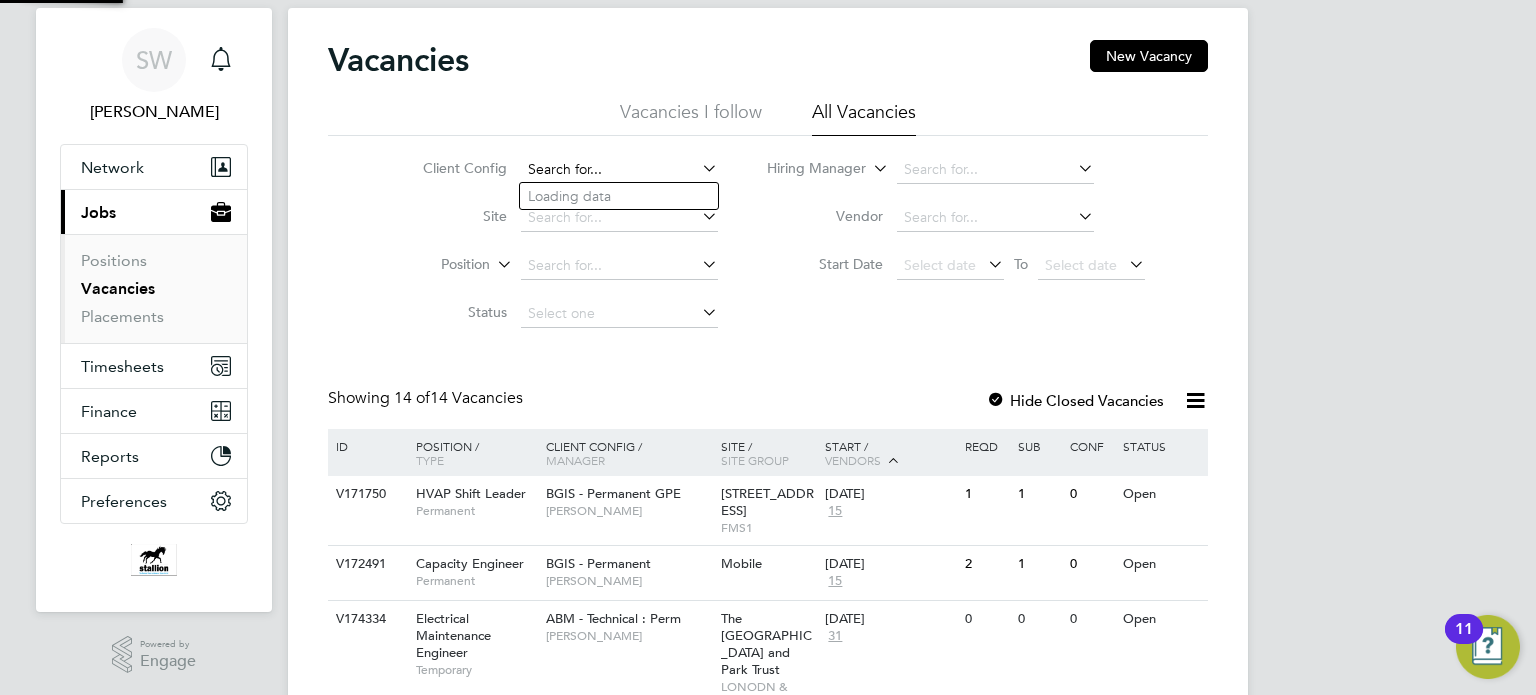 click 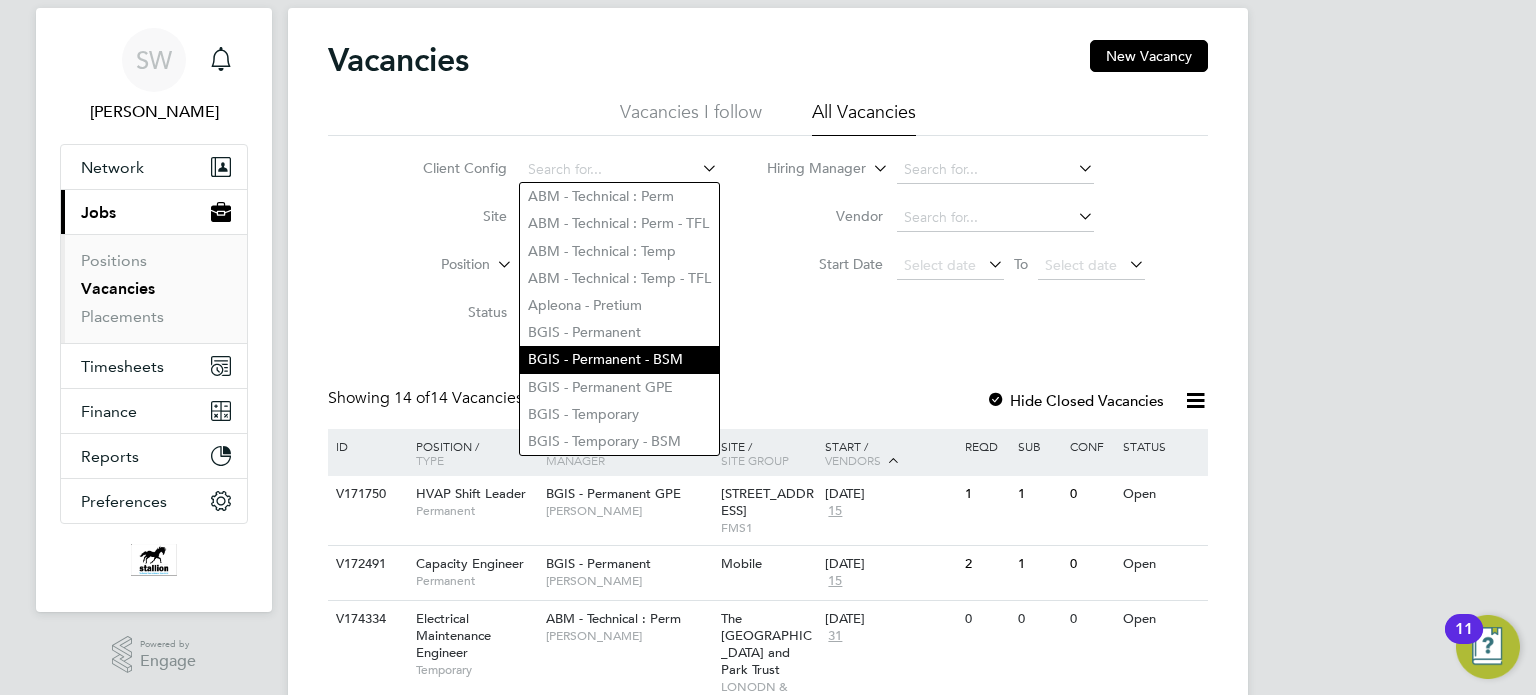 click on "BGIS - Permanent - BSM" 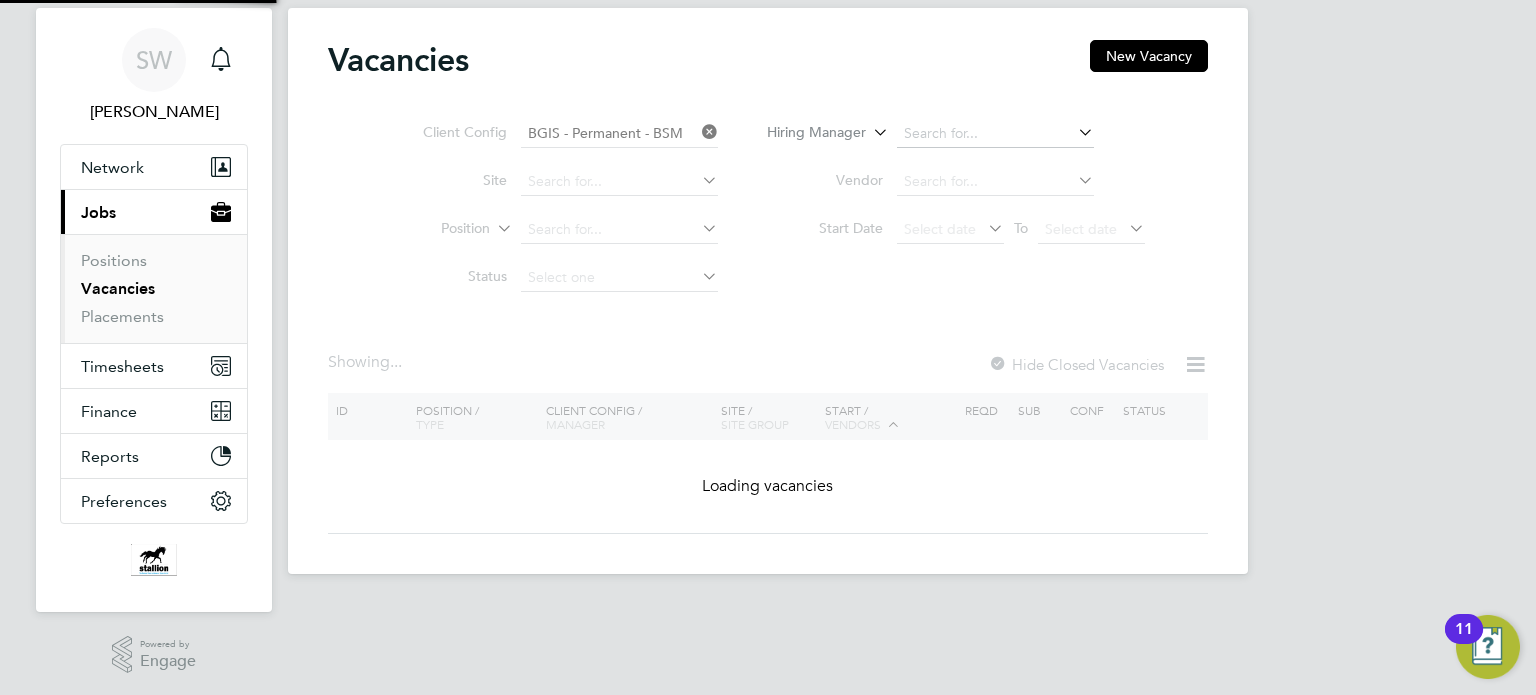 scroll, scrollTop: 0, scrollLeft: 0, axis: both 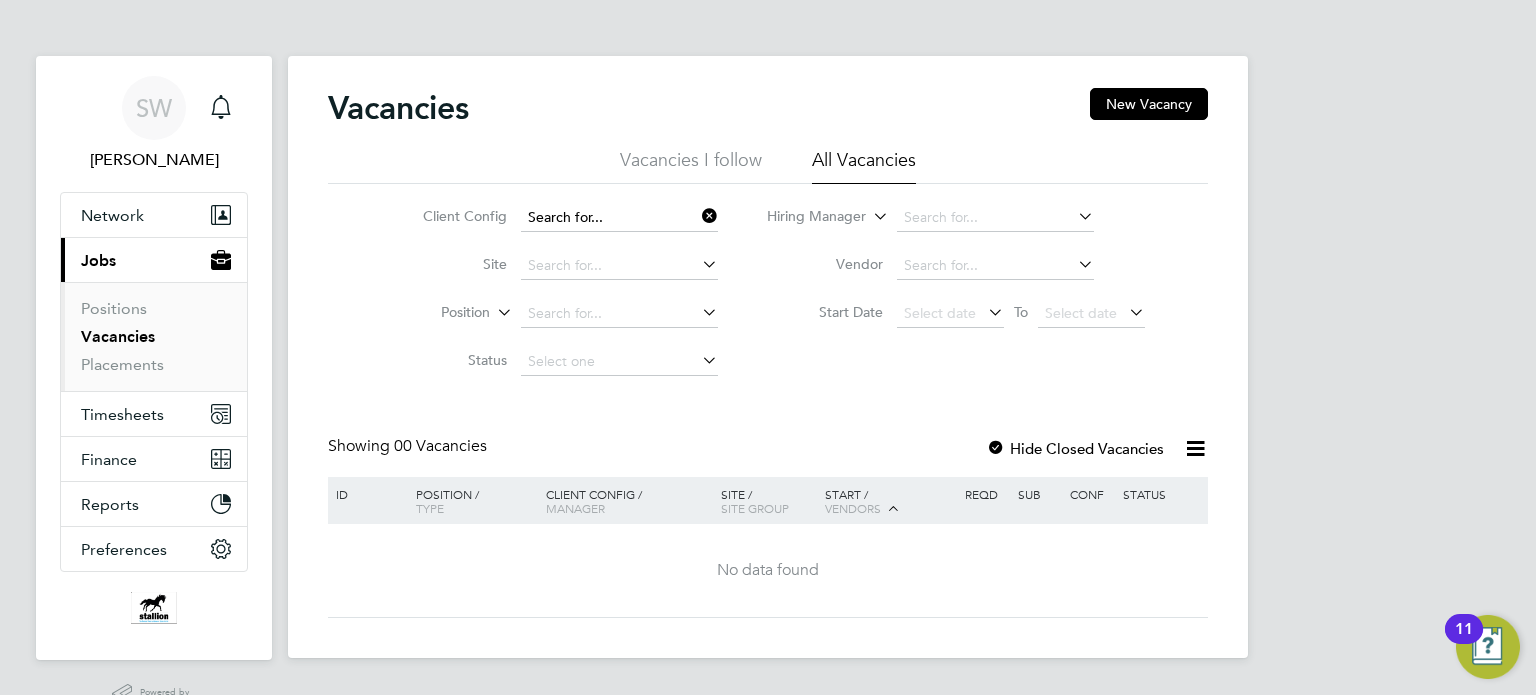click 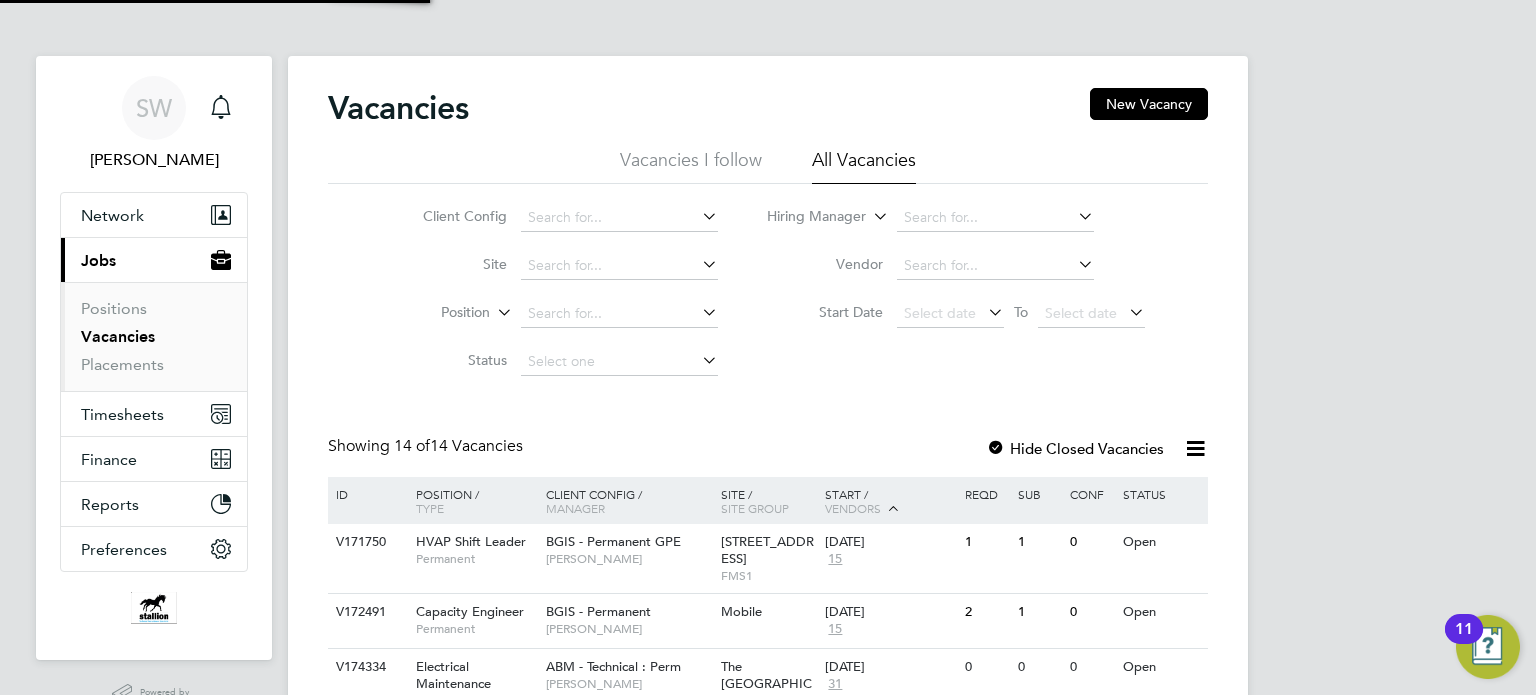 click on "BGIS - Permanent GPE" 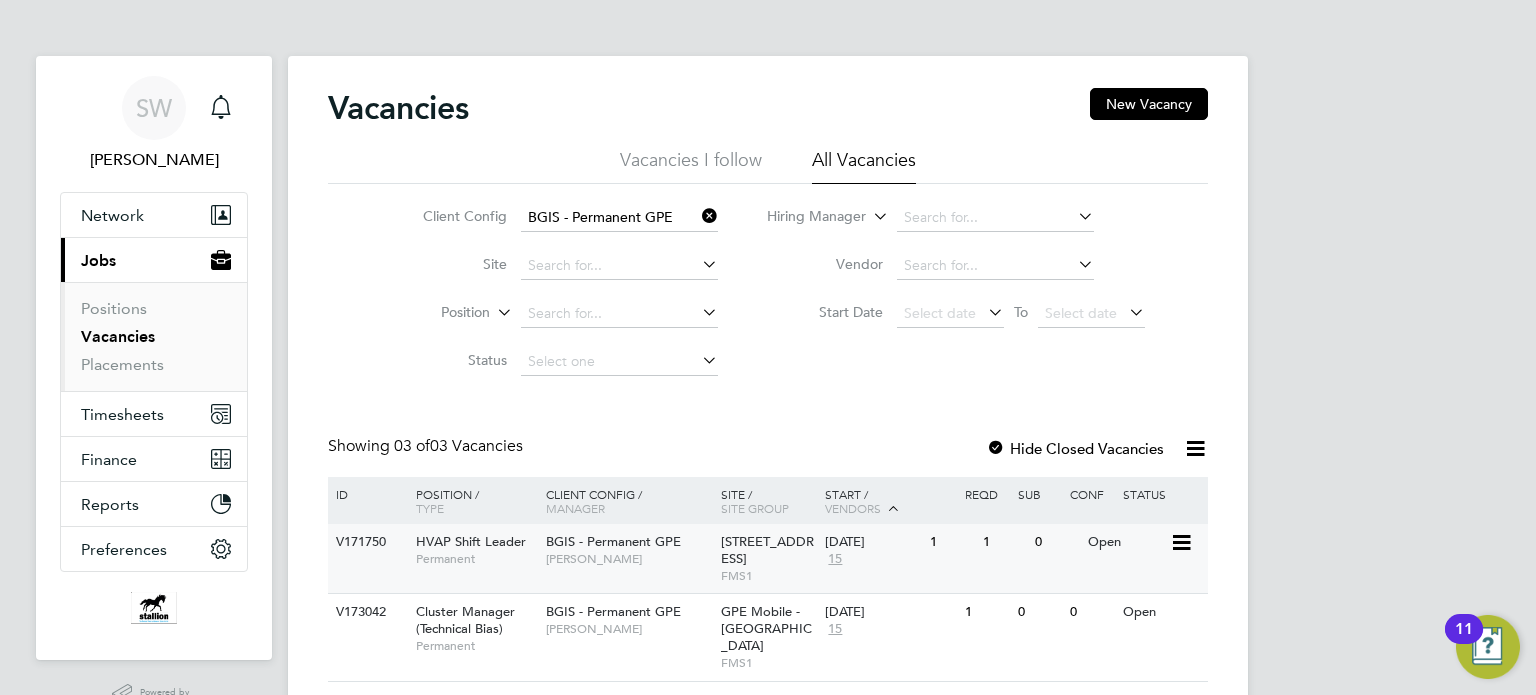 scroll, scrollTop: 111, scrollLeft: 0, axis: vertical 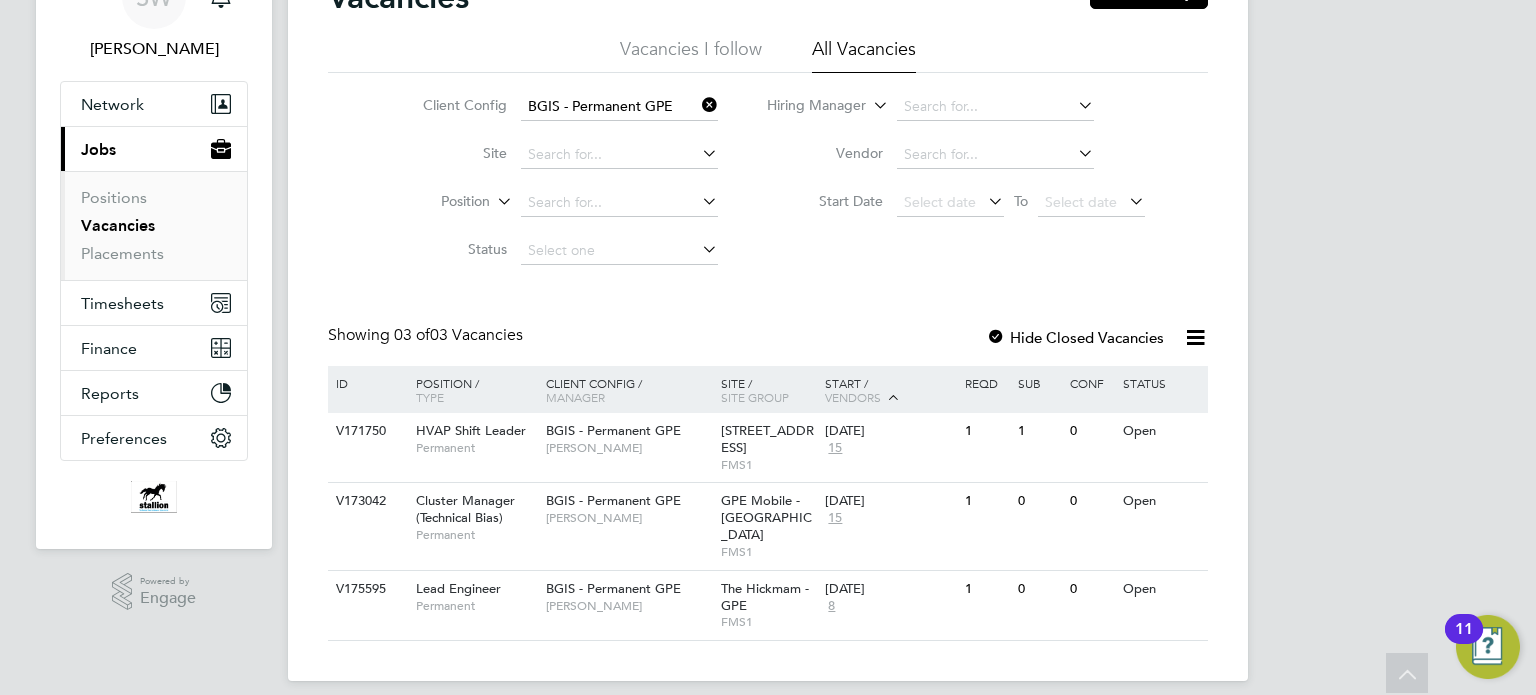 click 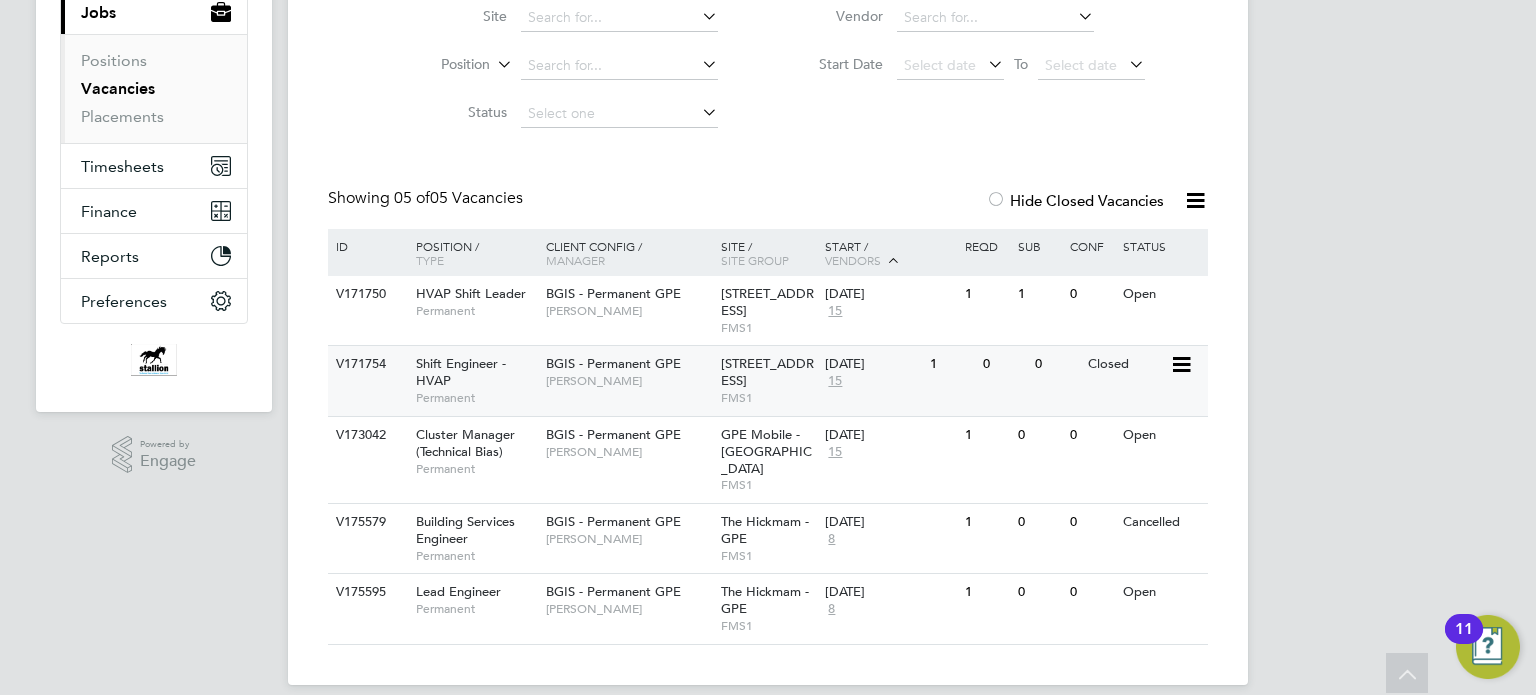 scroll, scrollTop: 252, scrollLeft: 0, axis: vertical 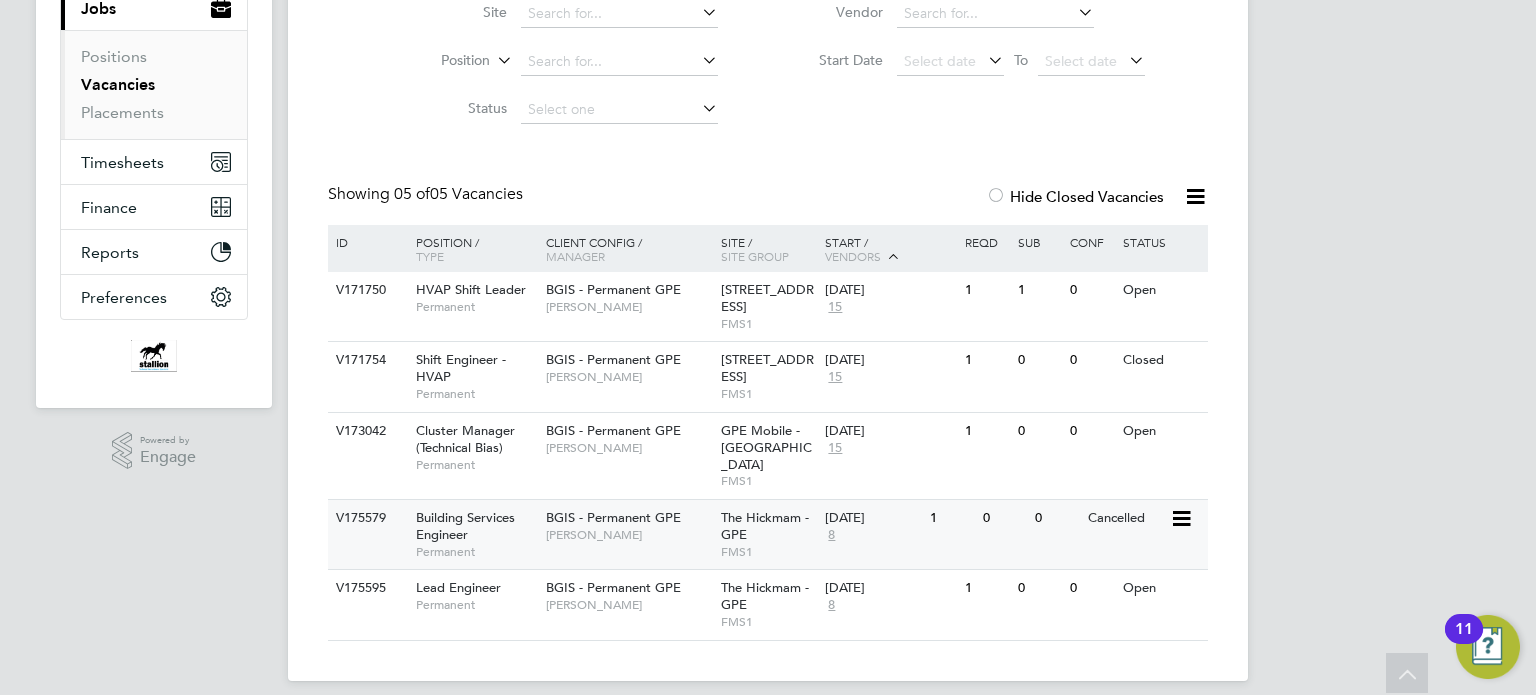 click on "BGIS - Permanent GPE" 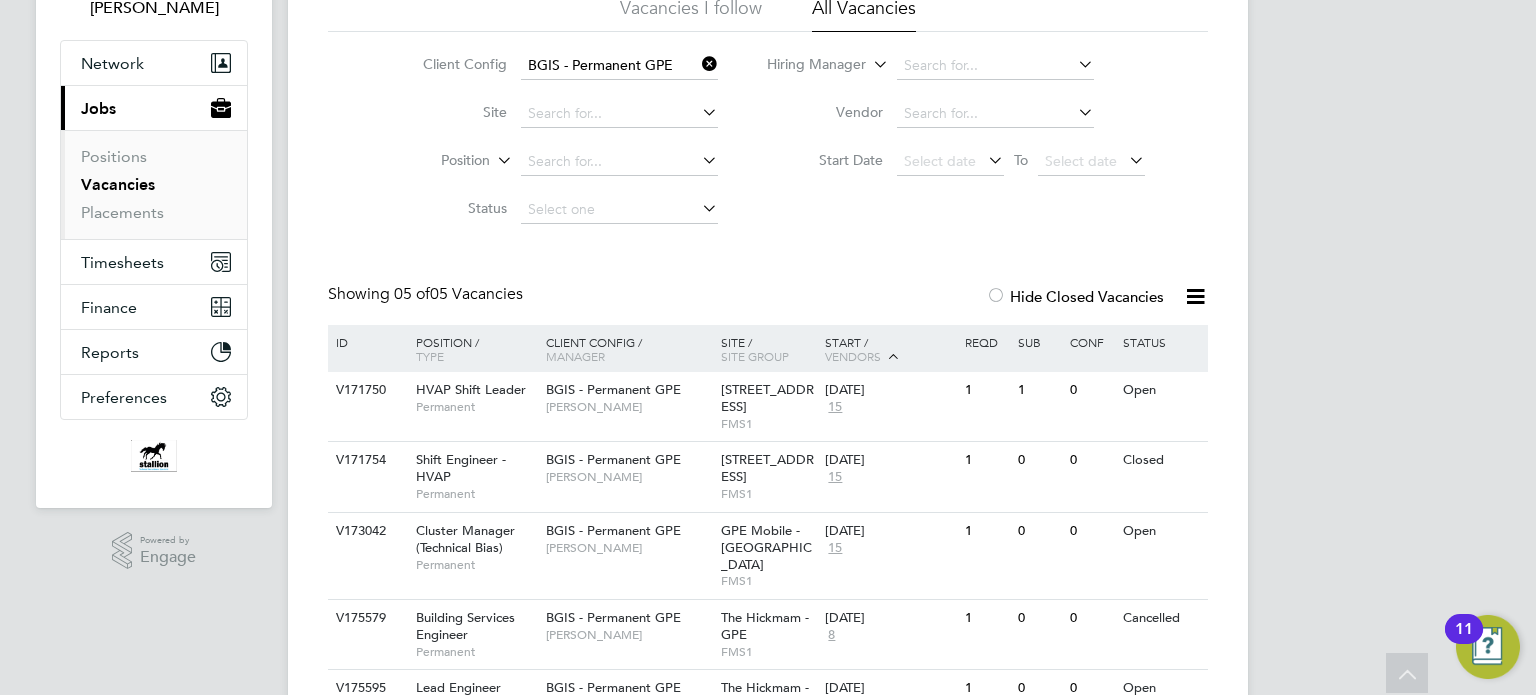 scroll, scrollTop: 0, scrollLeft: 0, axis: both 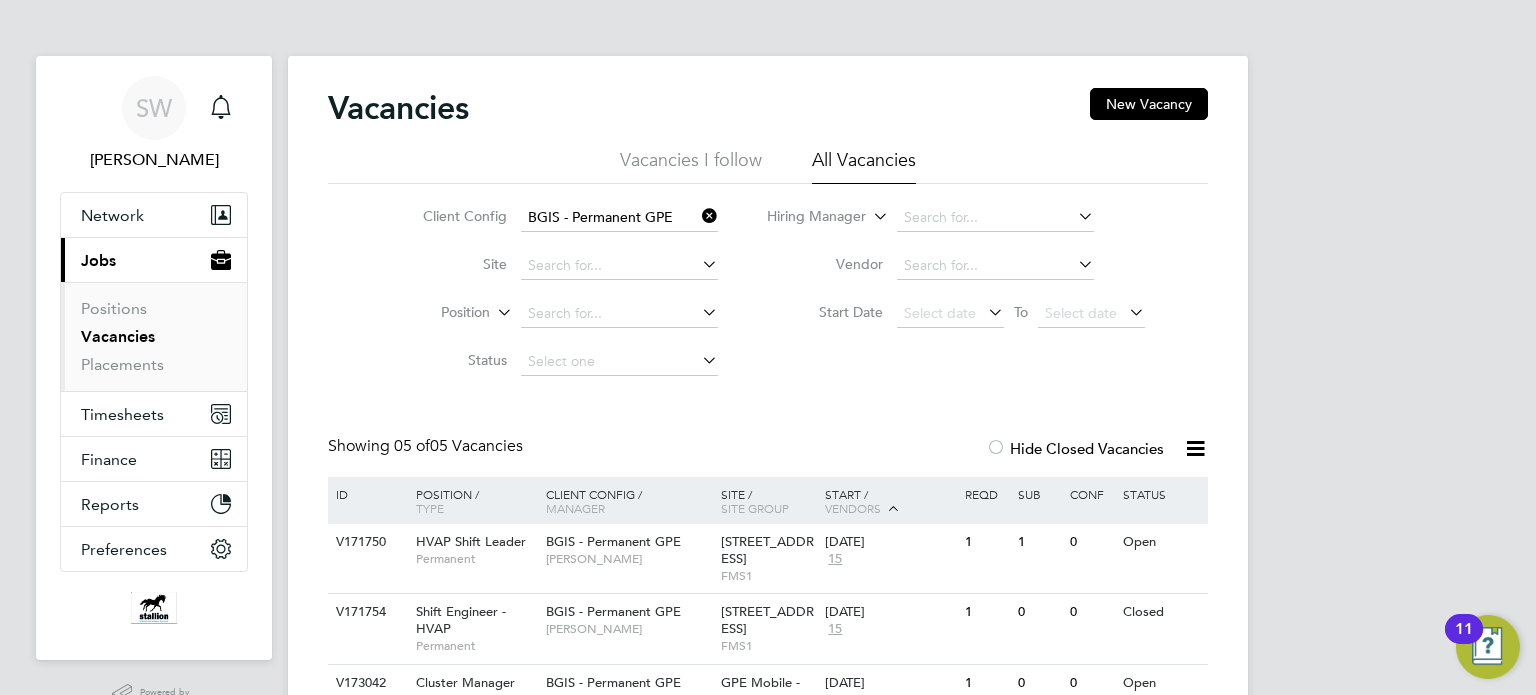 click 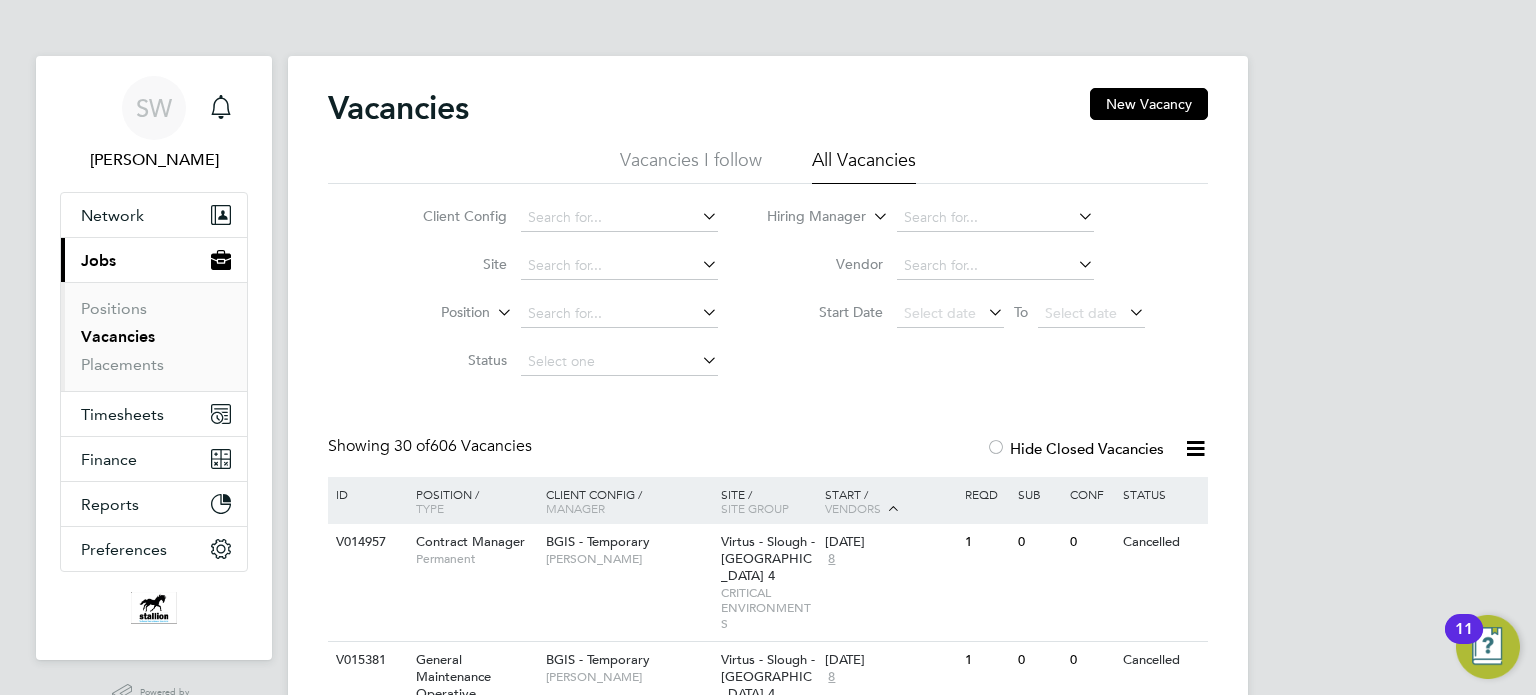 click 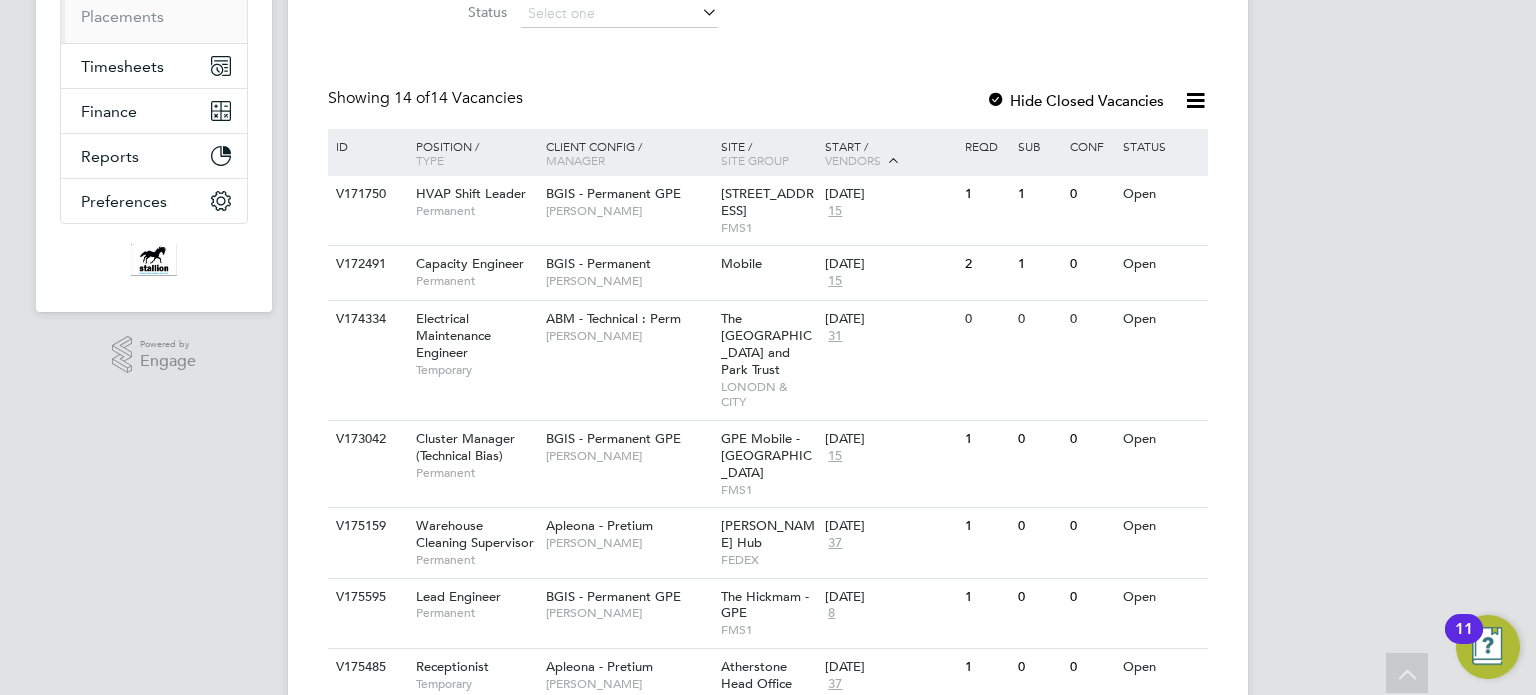 scroll, scrollTop: 548, scrollLeft: 0, axis: vertical 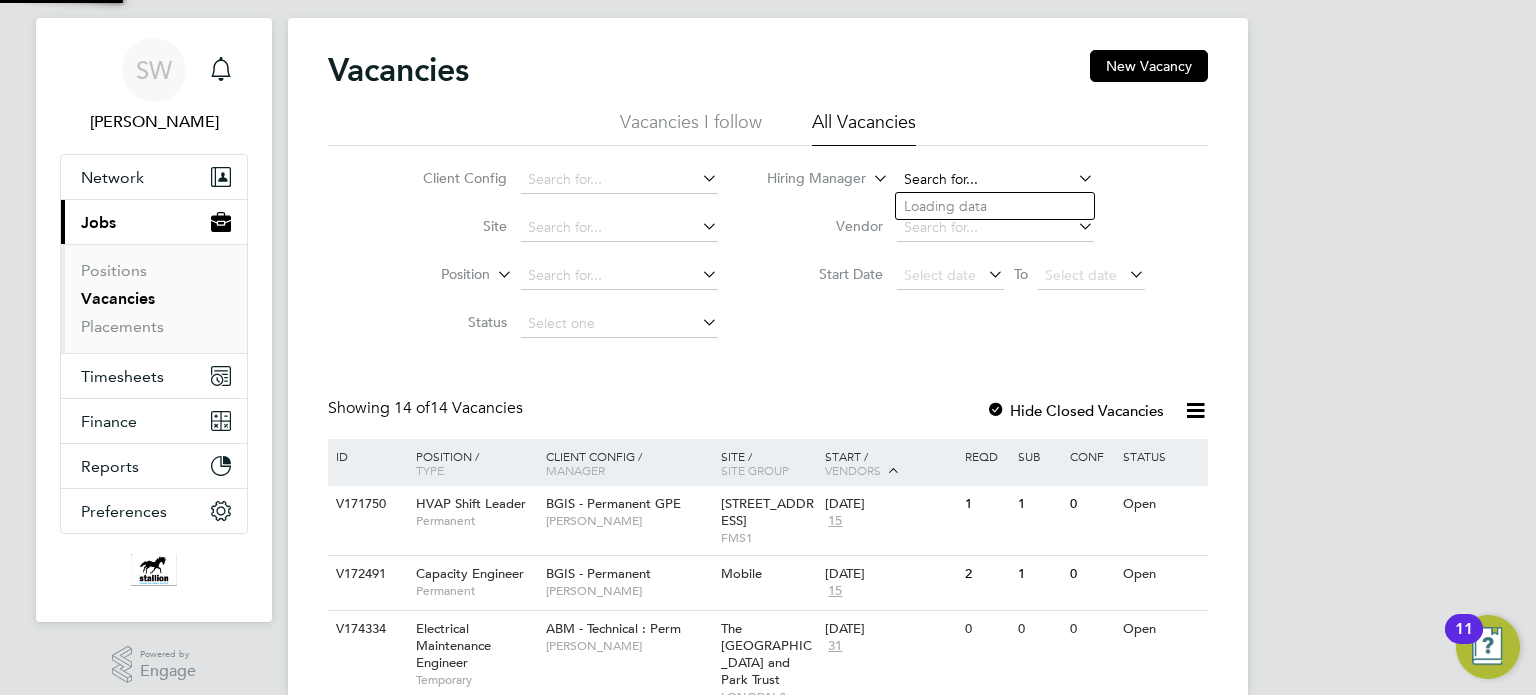 click 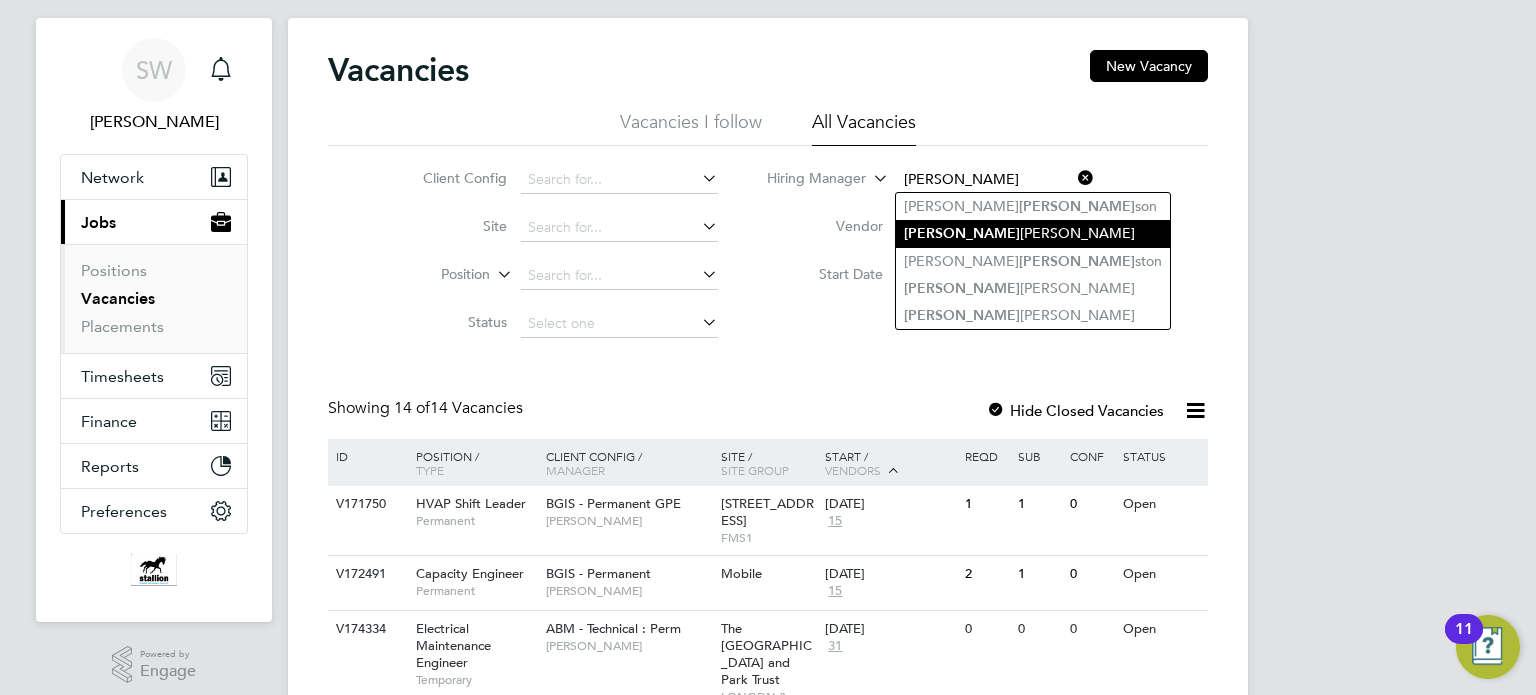 click on "John  Hadland" 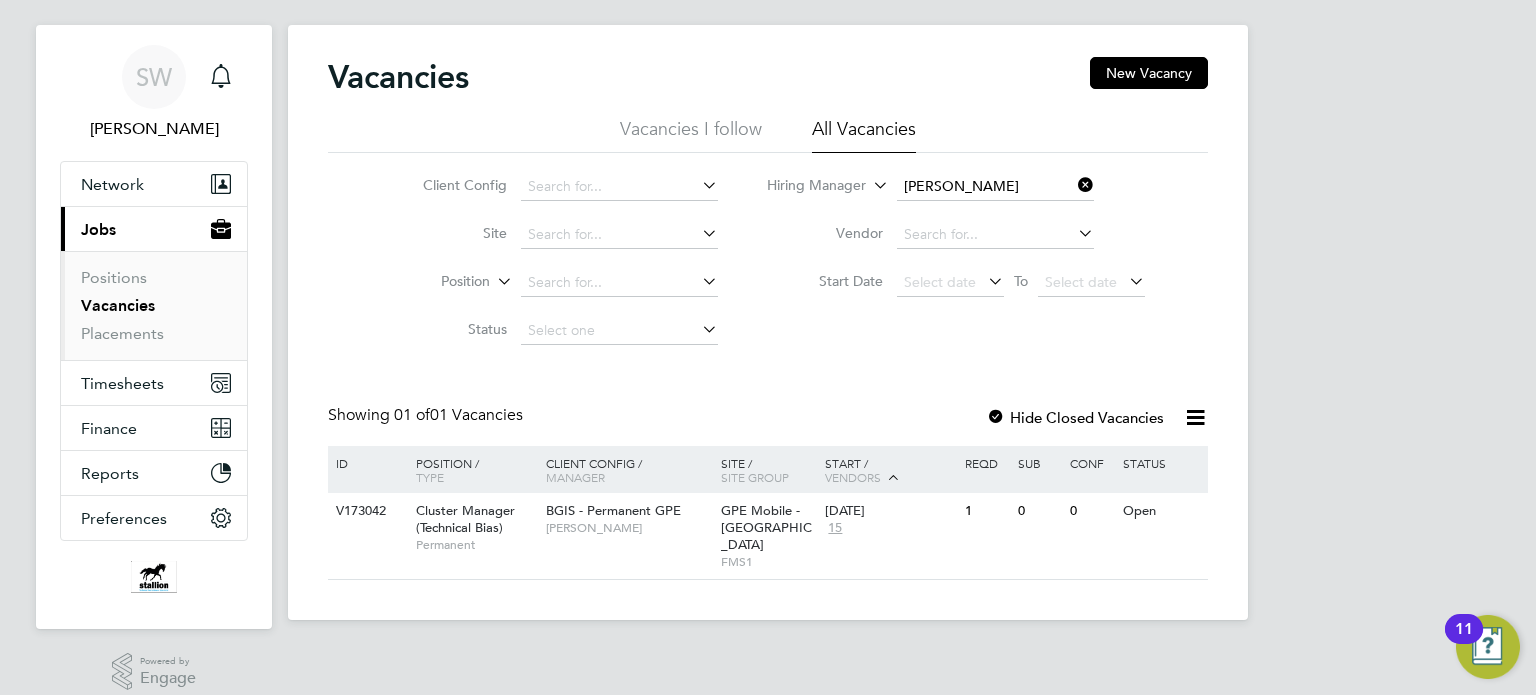 scroll, scrollTop: 48, scrollLeft: 0, axis: vertical 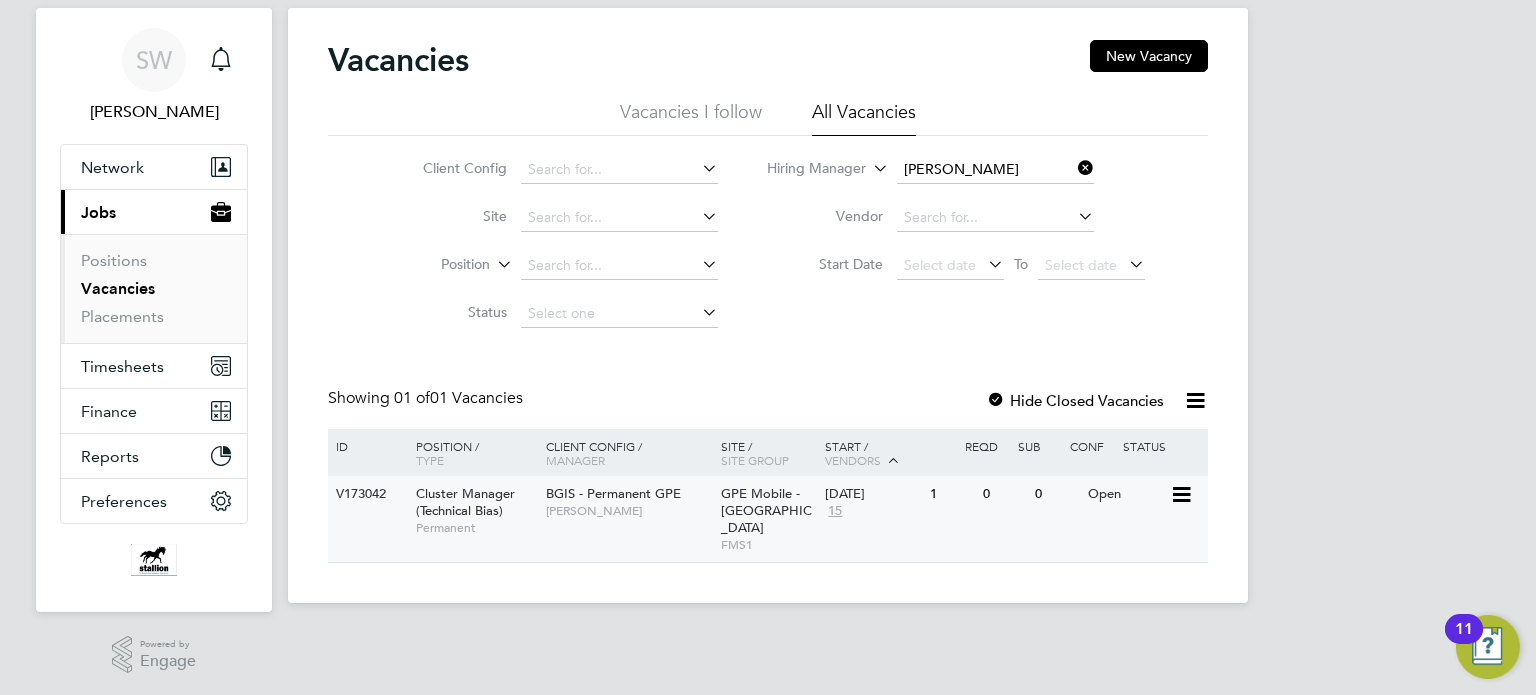 click on "Cluster Manager (Technical Bias)" 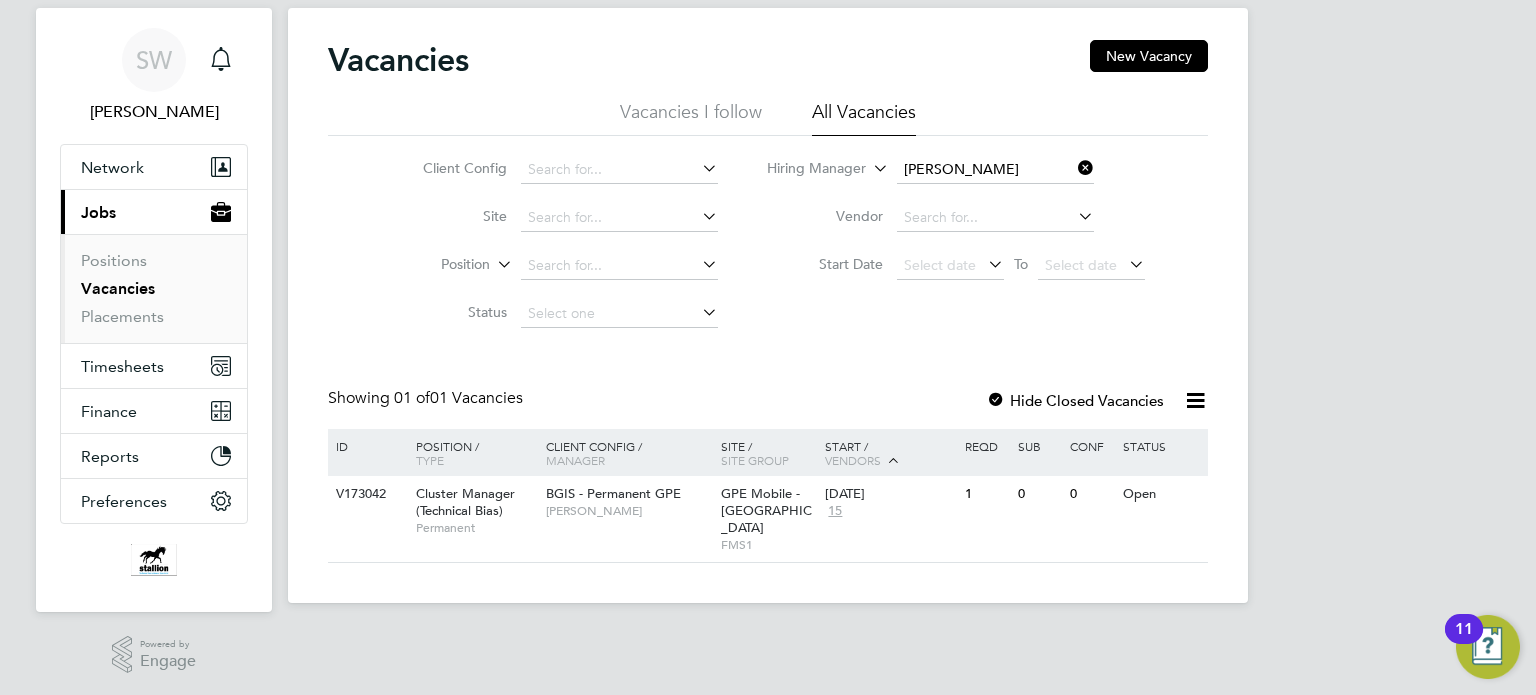 click 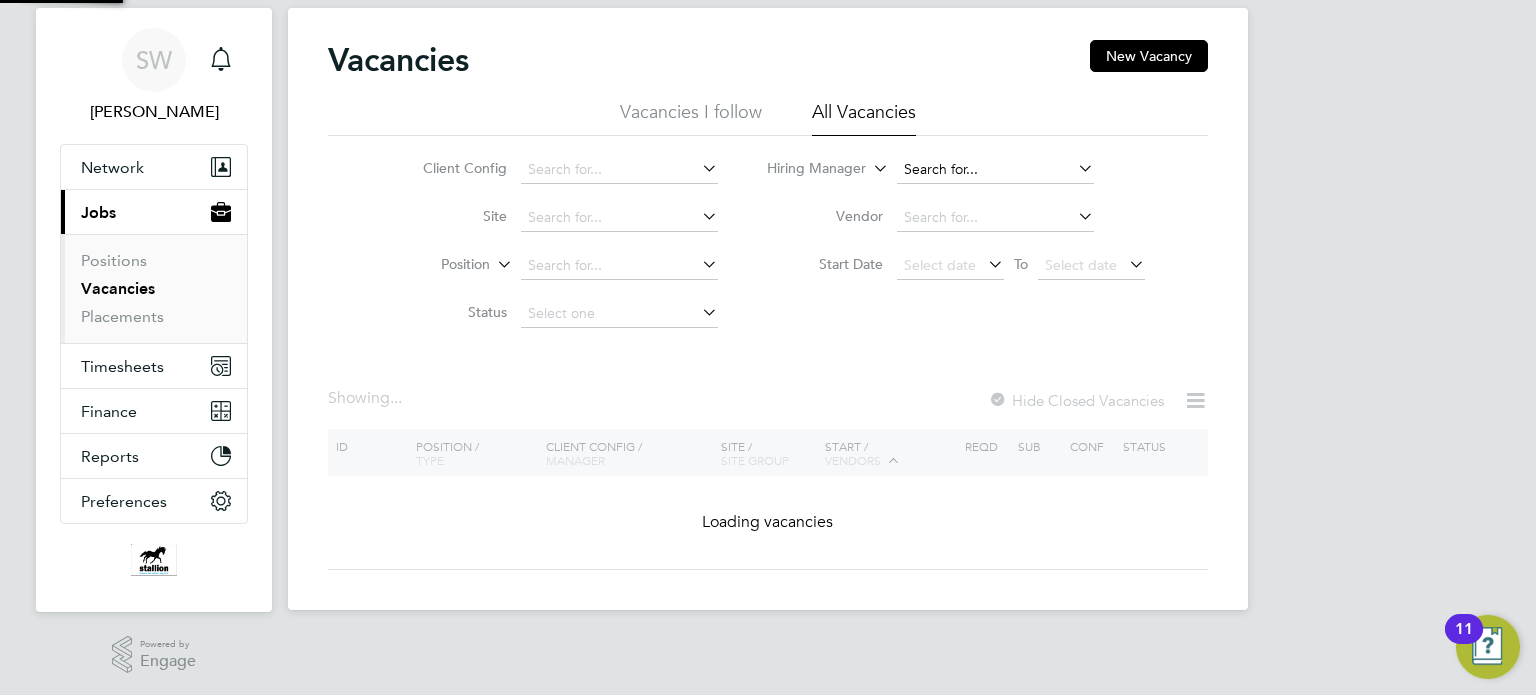 click 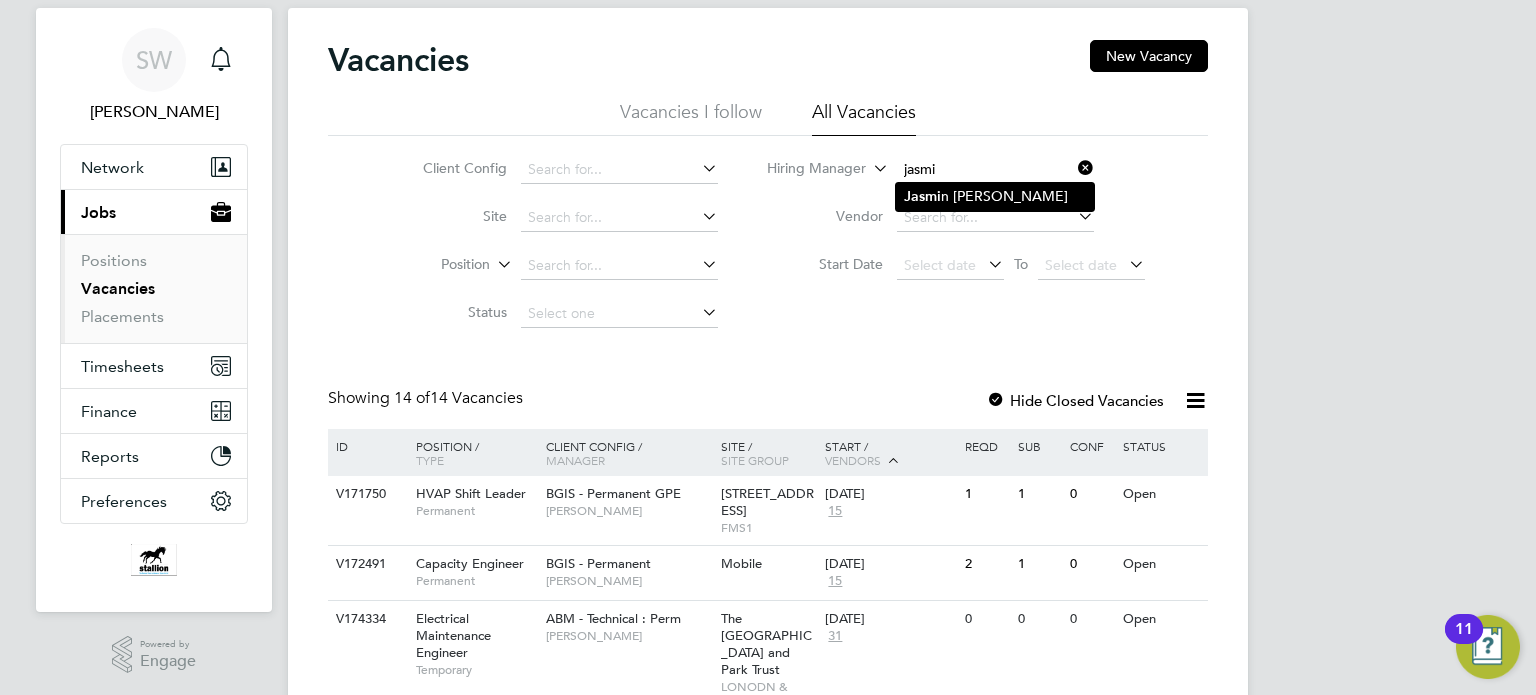 click on "Jasmi n Padmore" 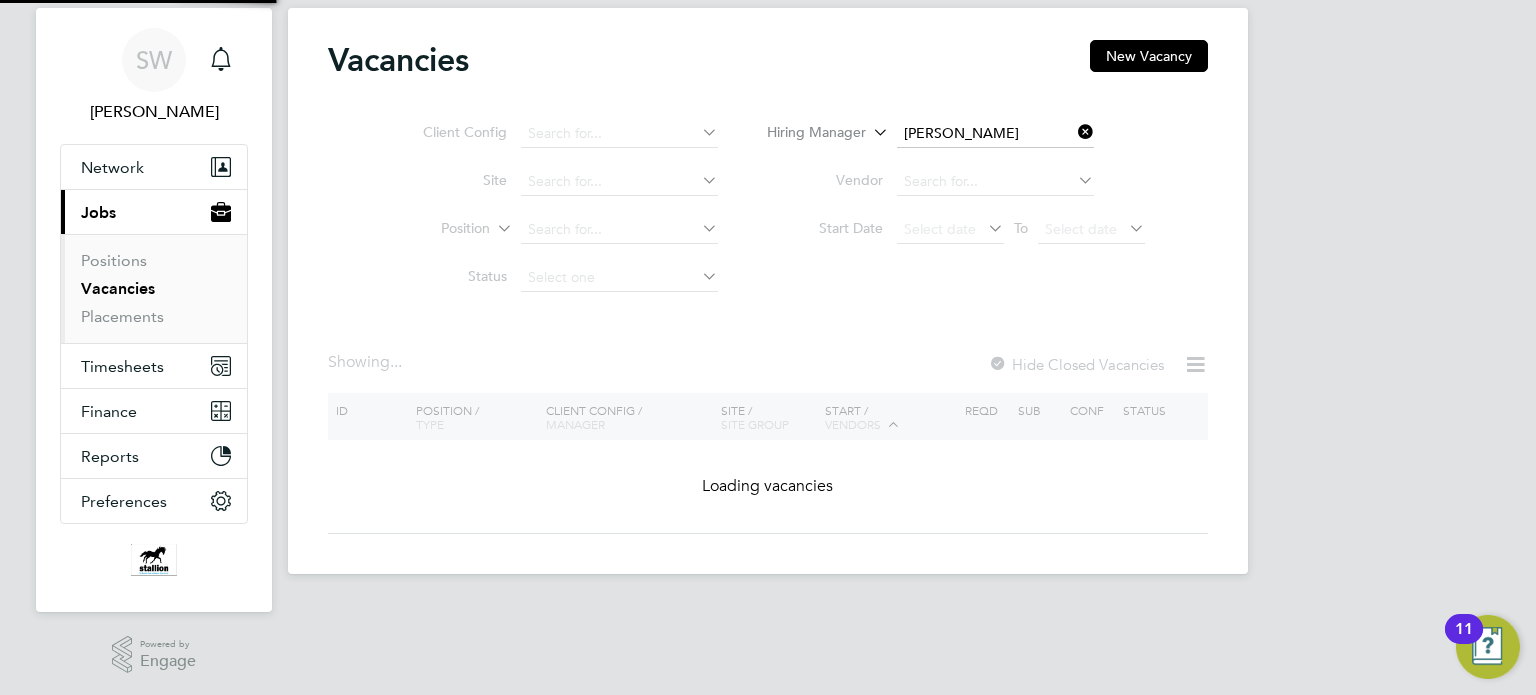 scroll, scrollTop: 0, scrollLeft: 0, axis: both 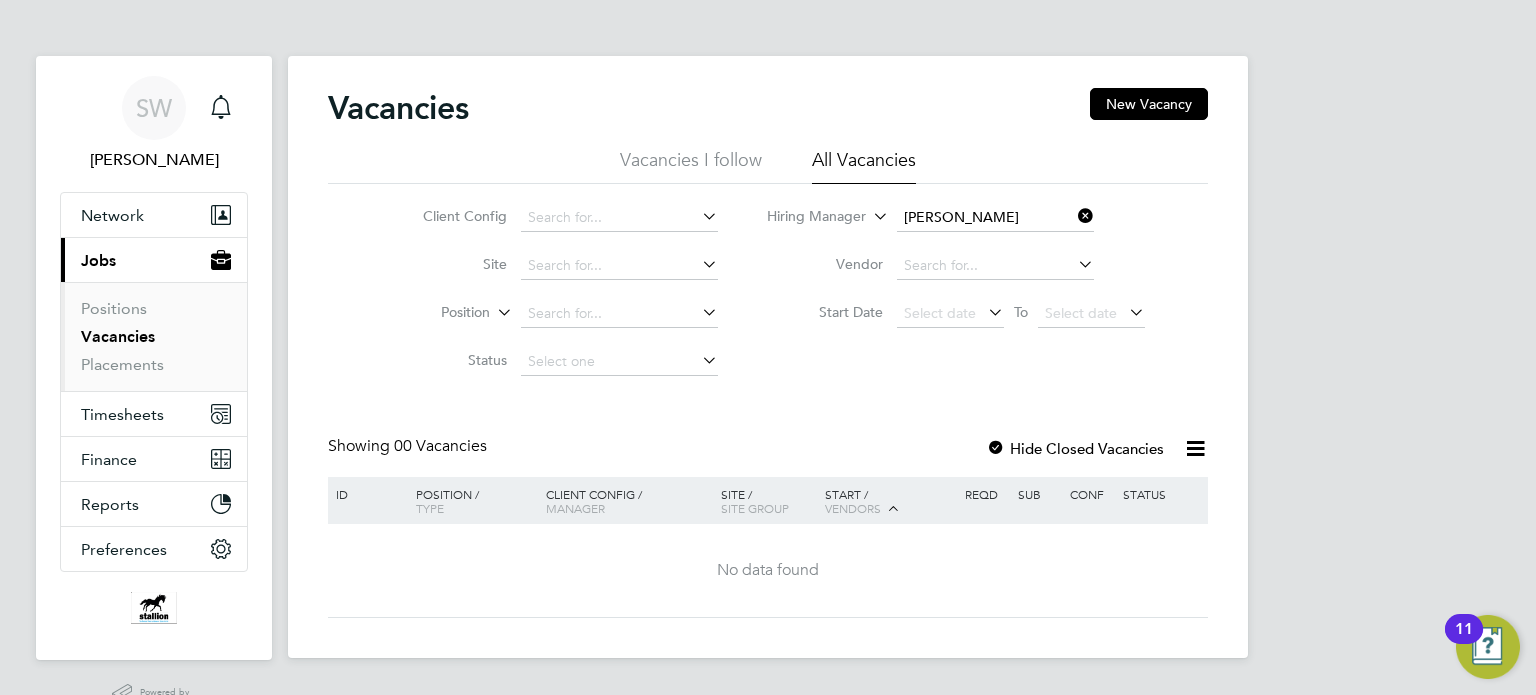 click 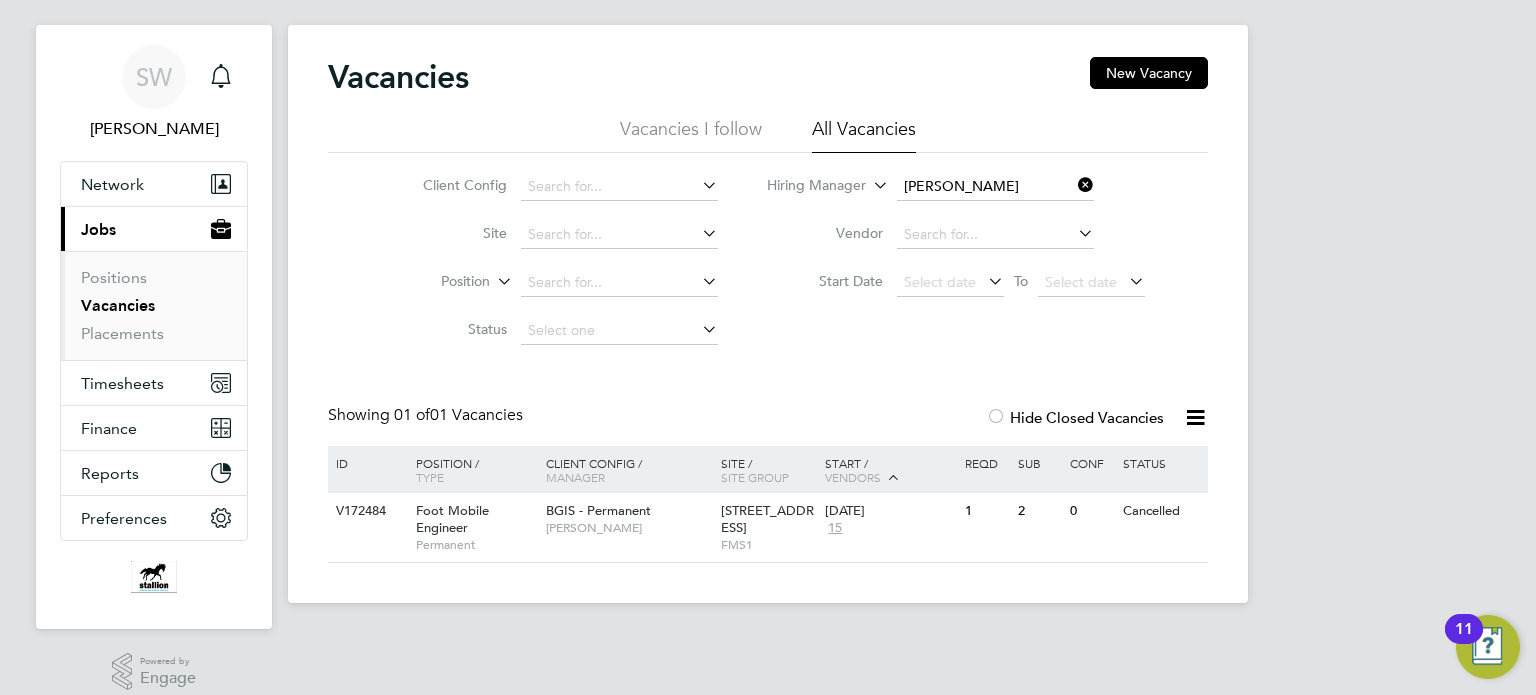 scroll, scrollTop: 48, scrollLeft: 0, axis: vertical 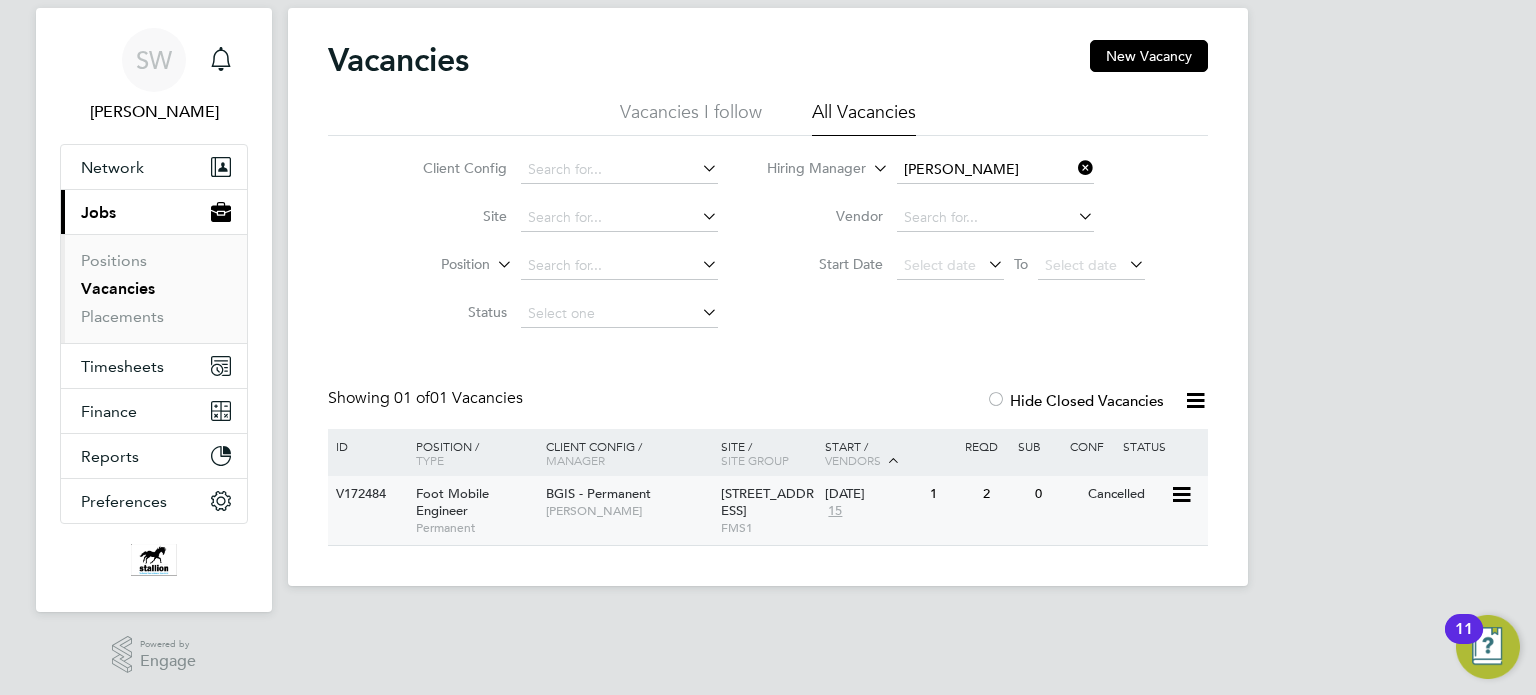 click on "Foot Mobile Engineer" 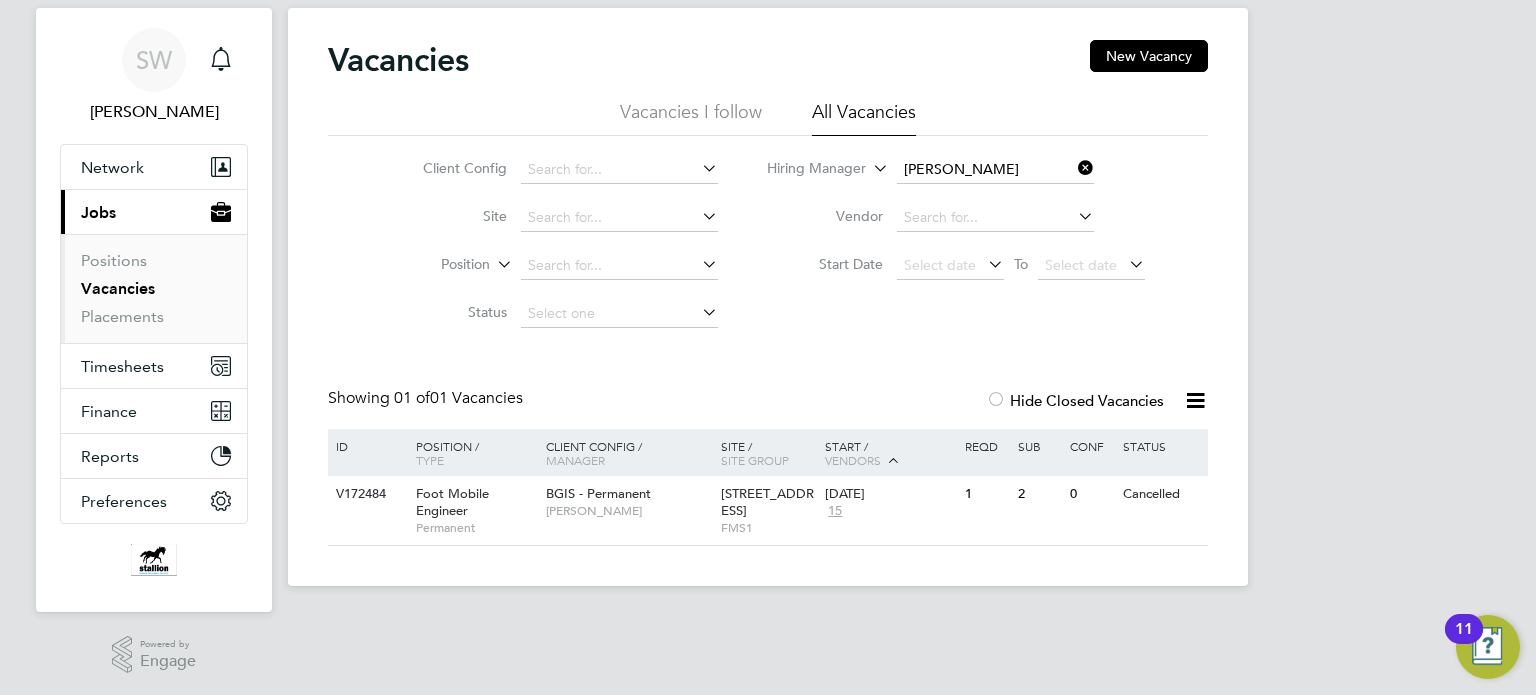 click 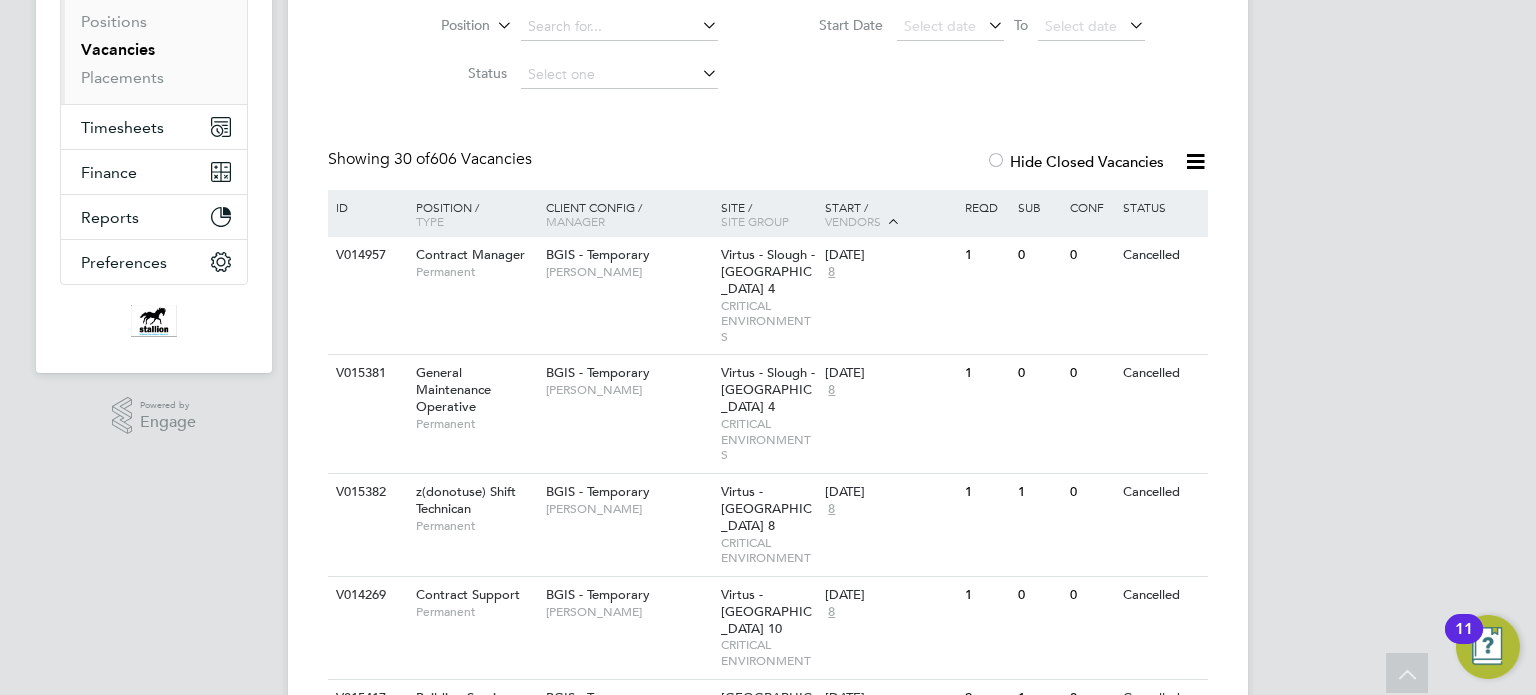 scroll, scrollTop: 200, scrollLeft: 0, axis: vertical 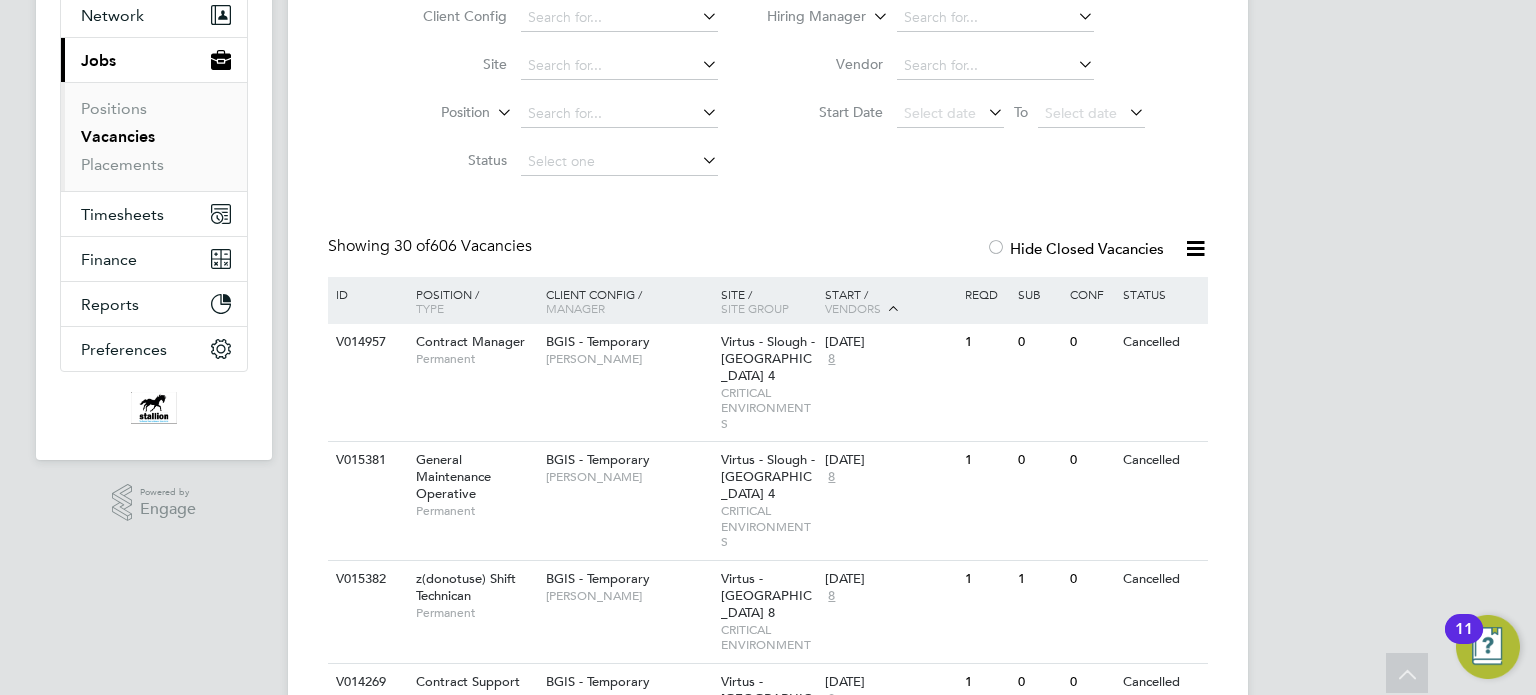 click 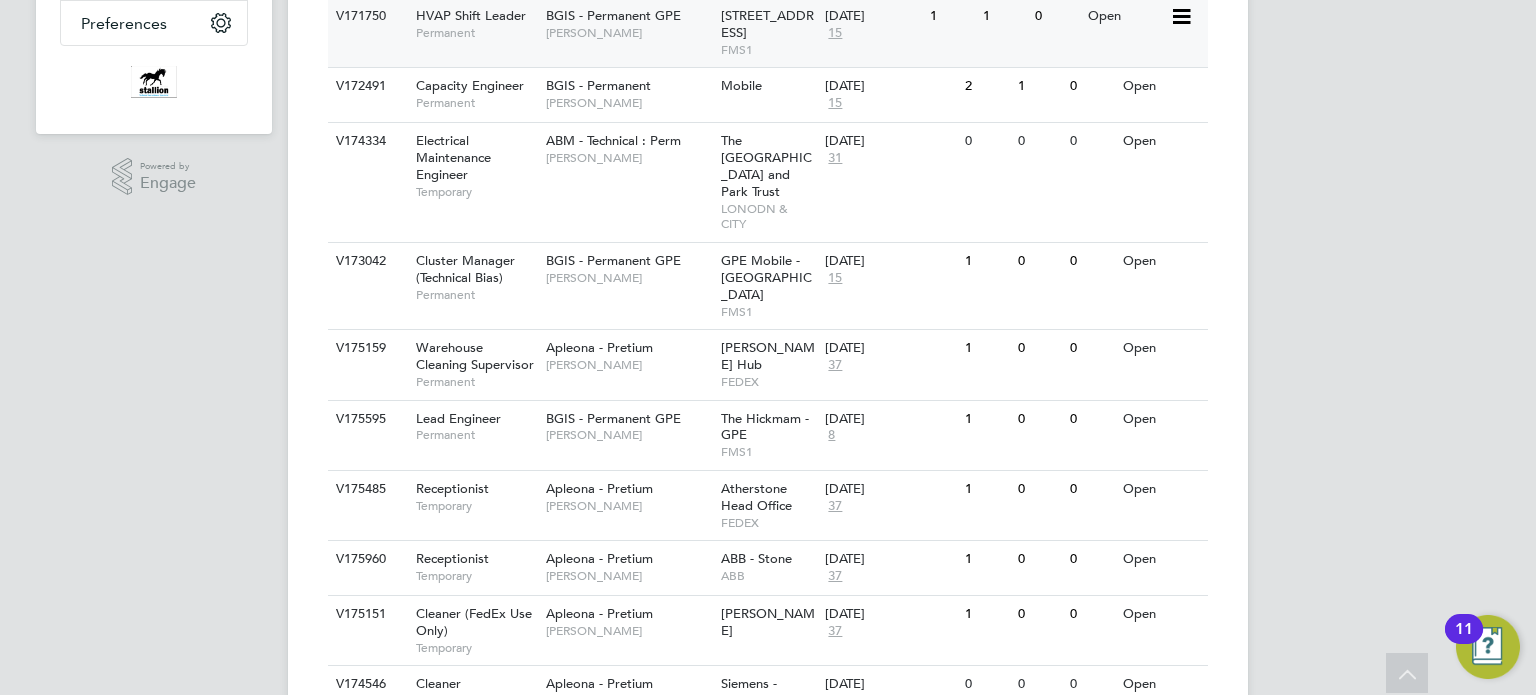 scroll, scrollTop: 400, scrollLeft: 0, axis: vertical 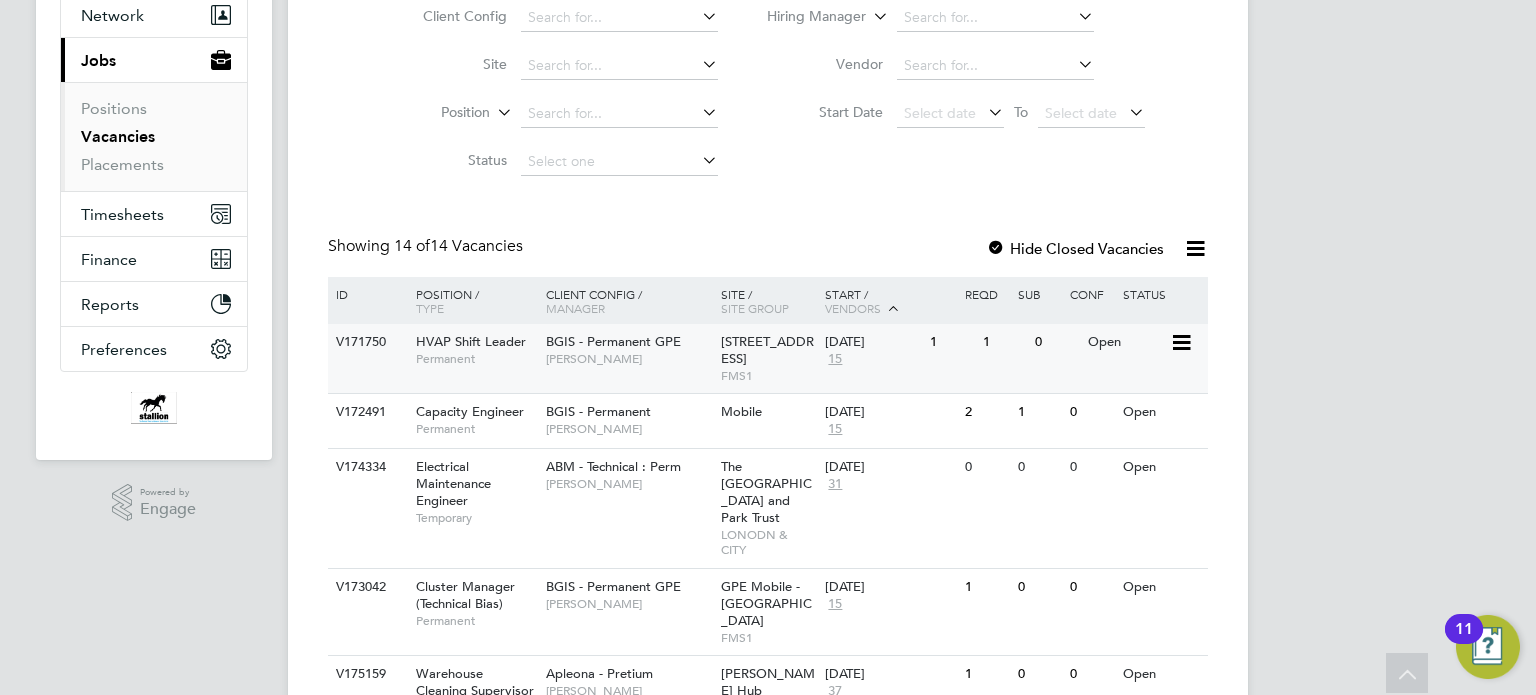 click on "HVAP Shift Leader" 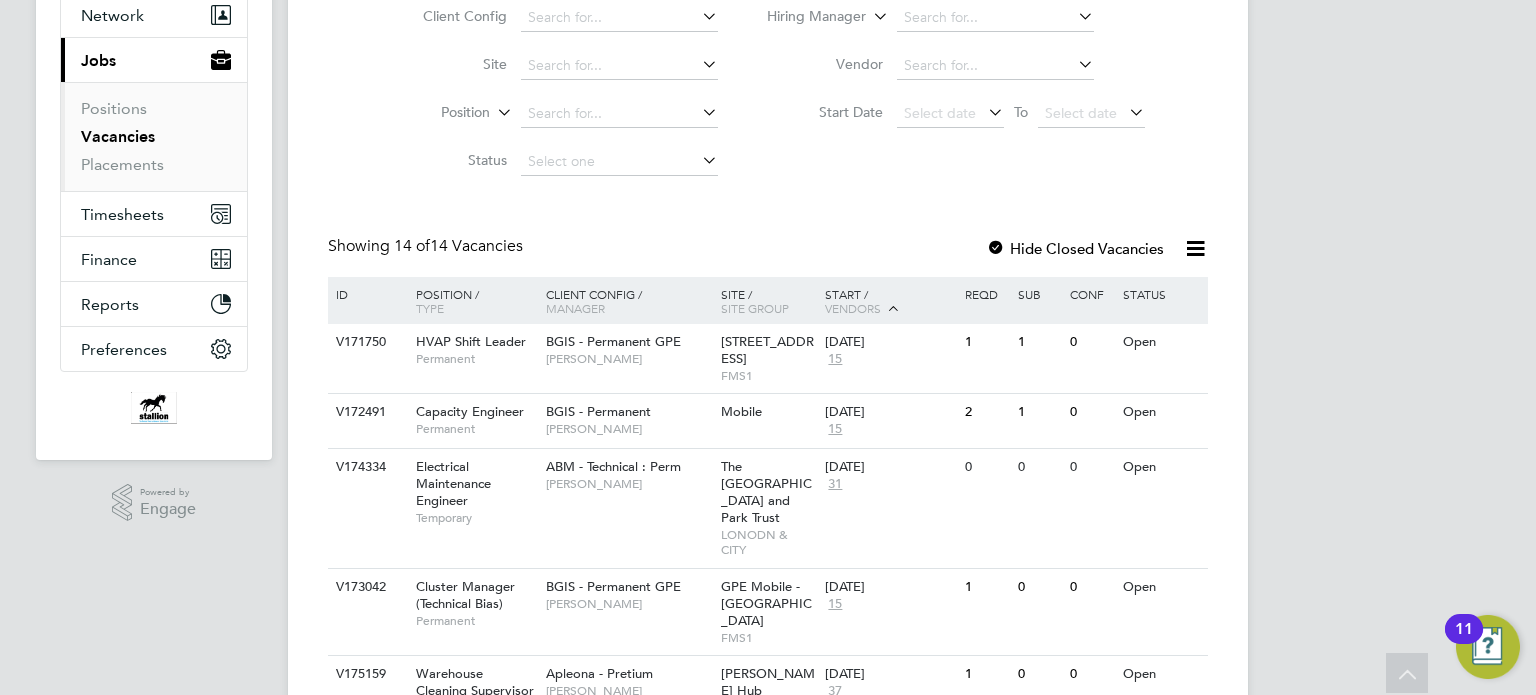 click on "Vacancies" at bounding box center (118, 136) 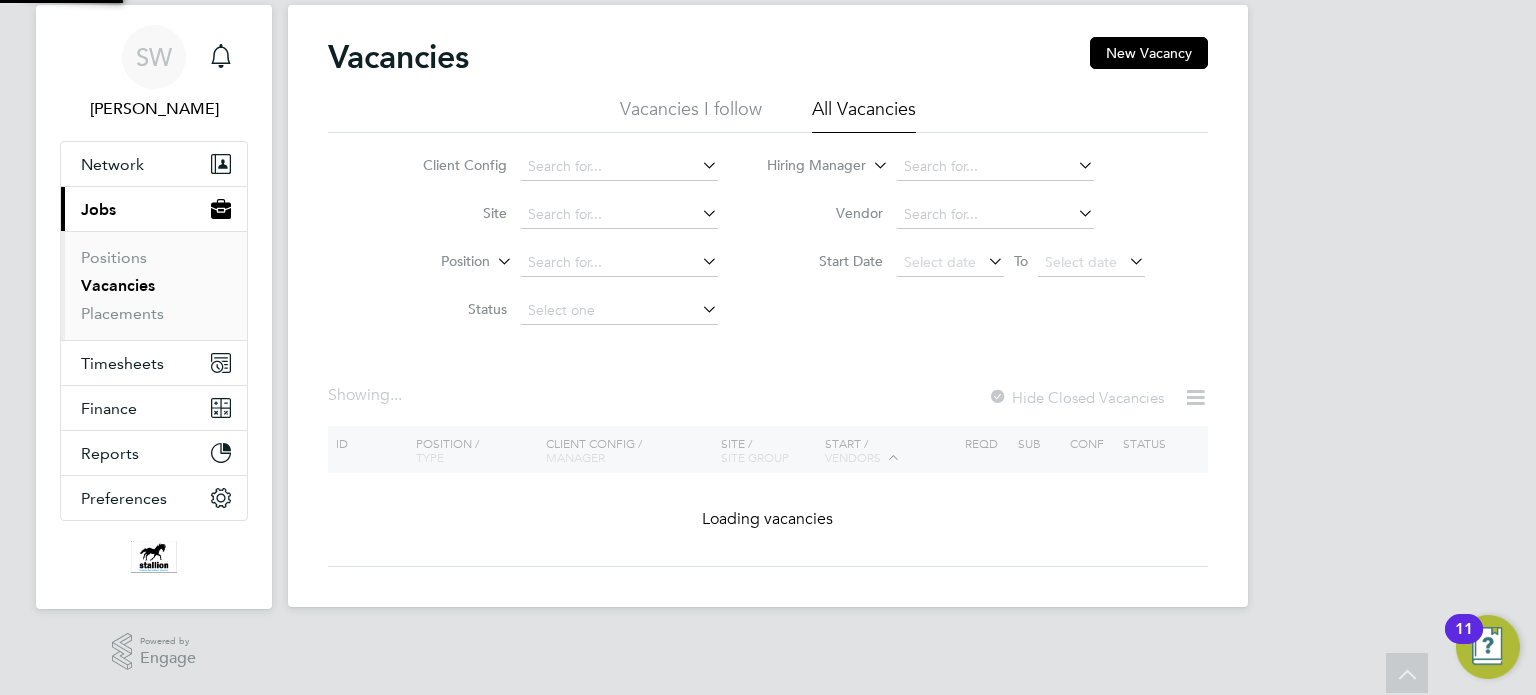 scroll, scrollTop: 0, scrollLeft: 0, axis: both 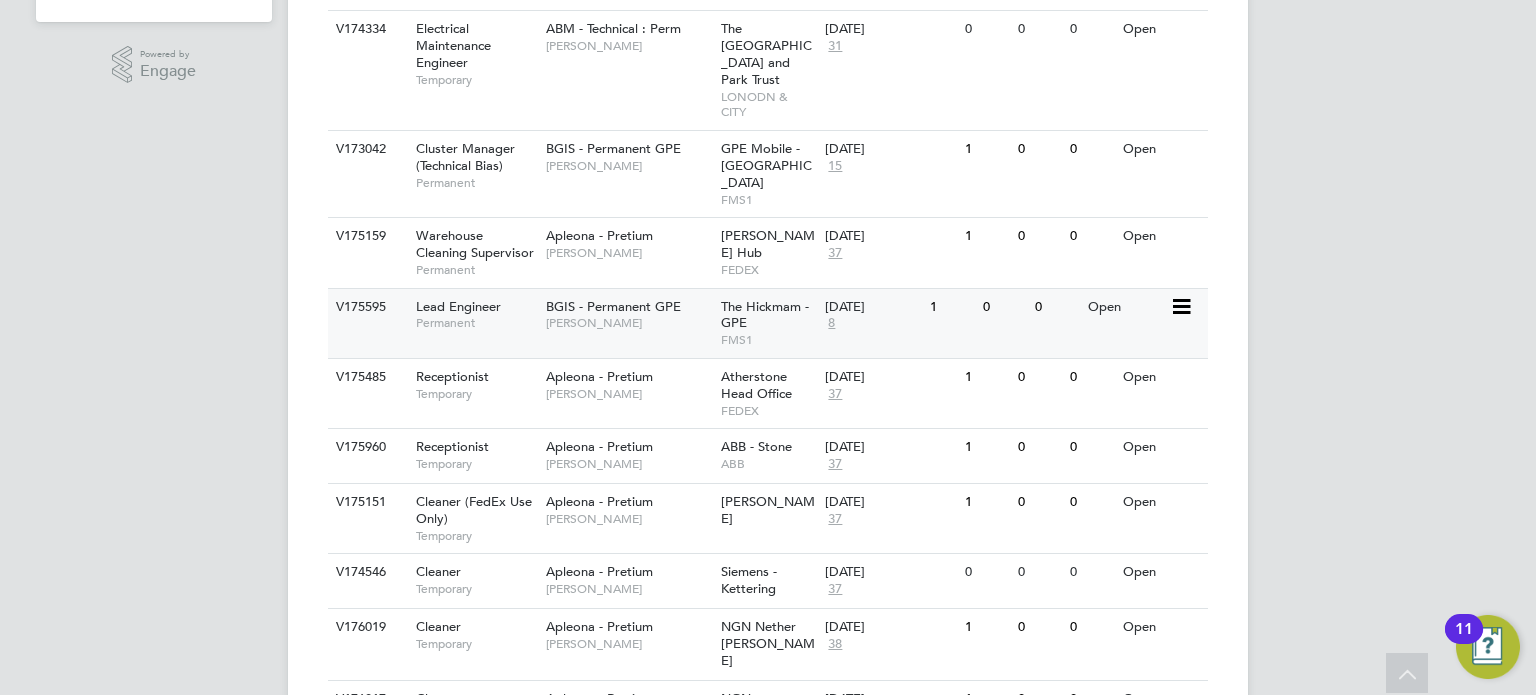 click on "8" 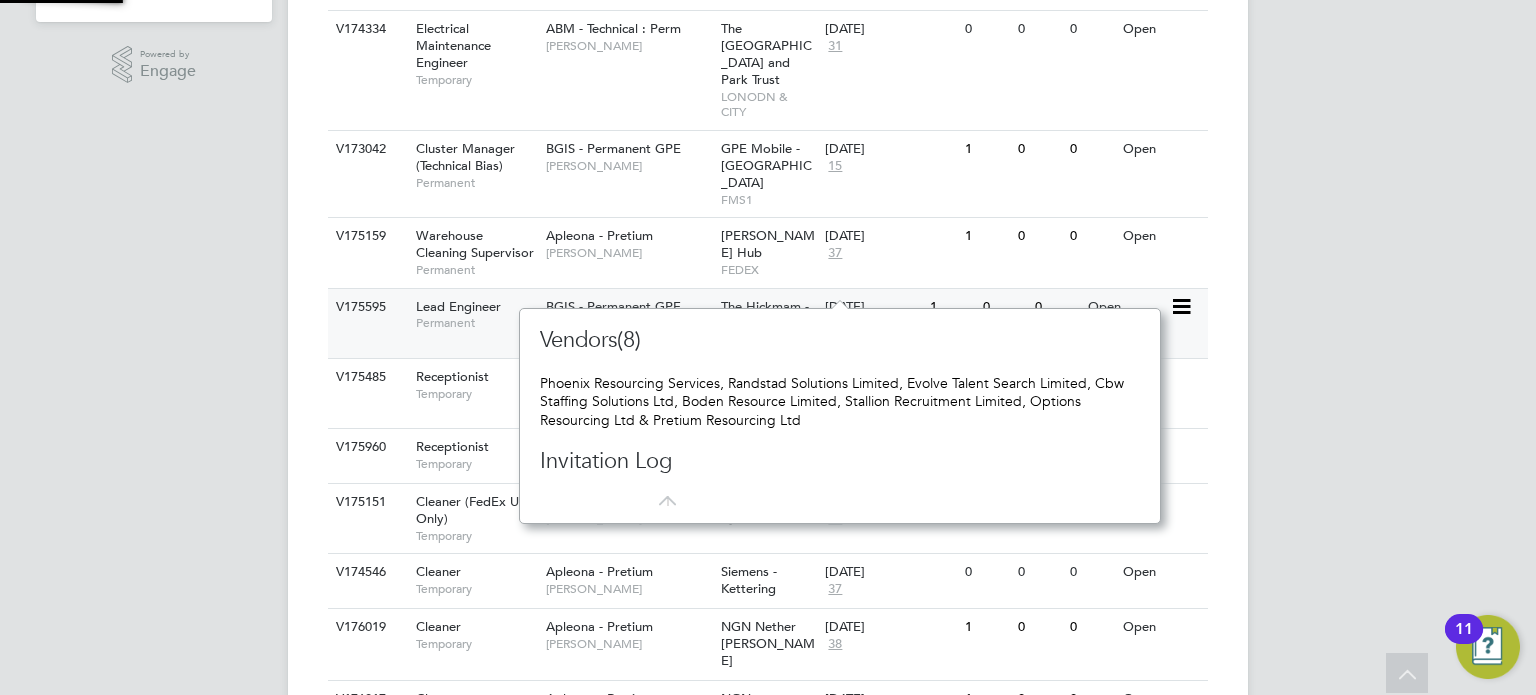 scroll, scrollTop: 12, scrollLeft: 11, axis: both 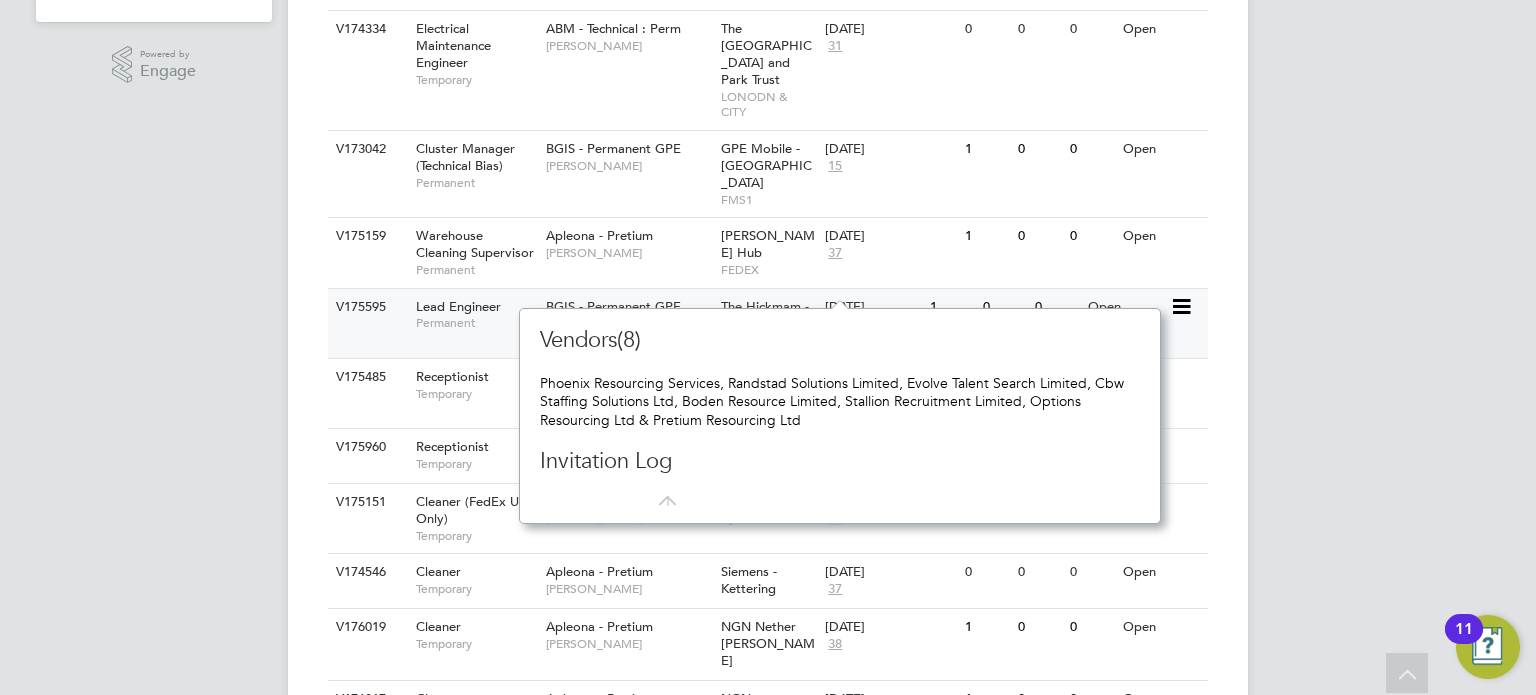 click on "8" 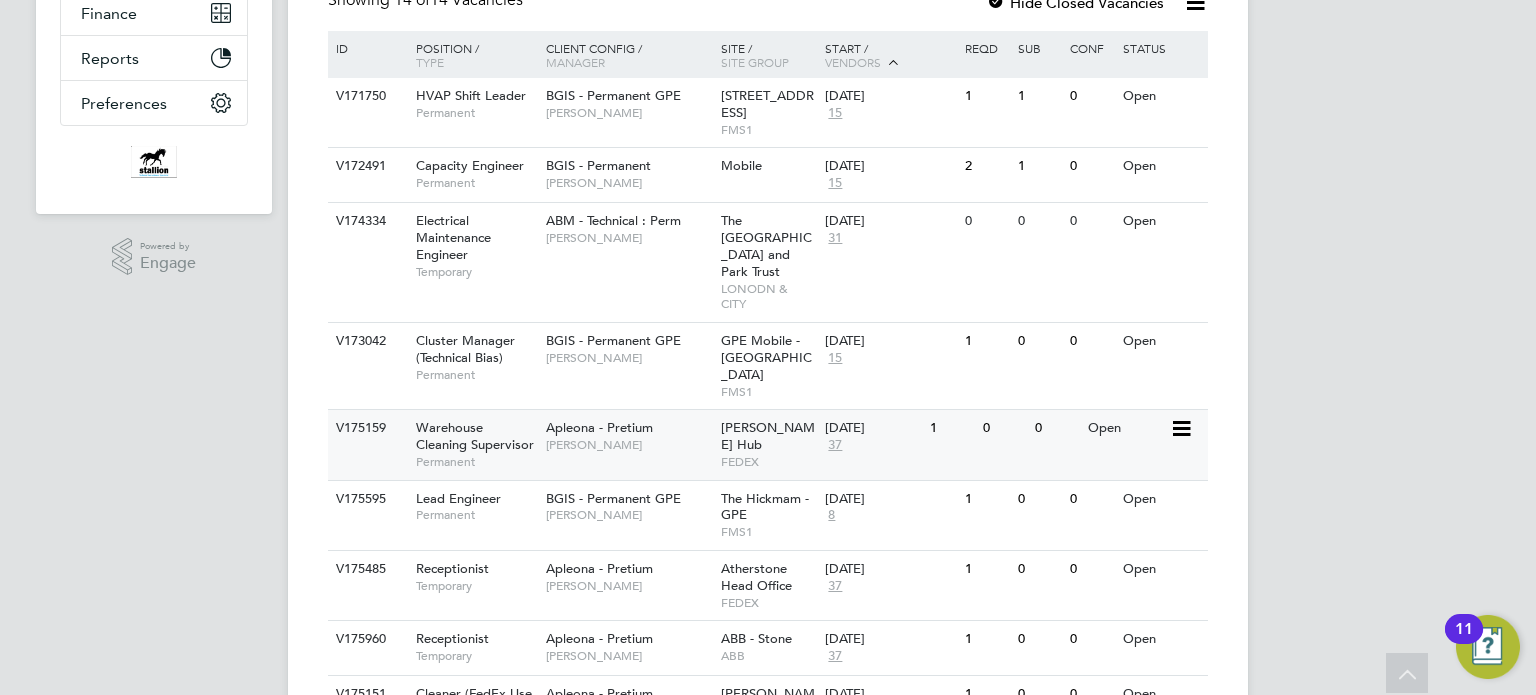 scroll, scrollTop: 438, scrollLeft: 0, axis: vertical 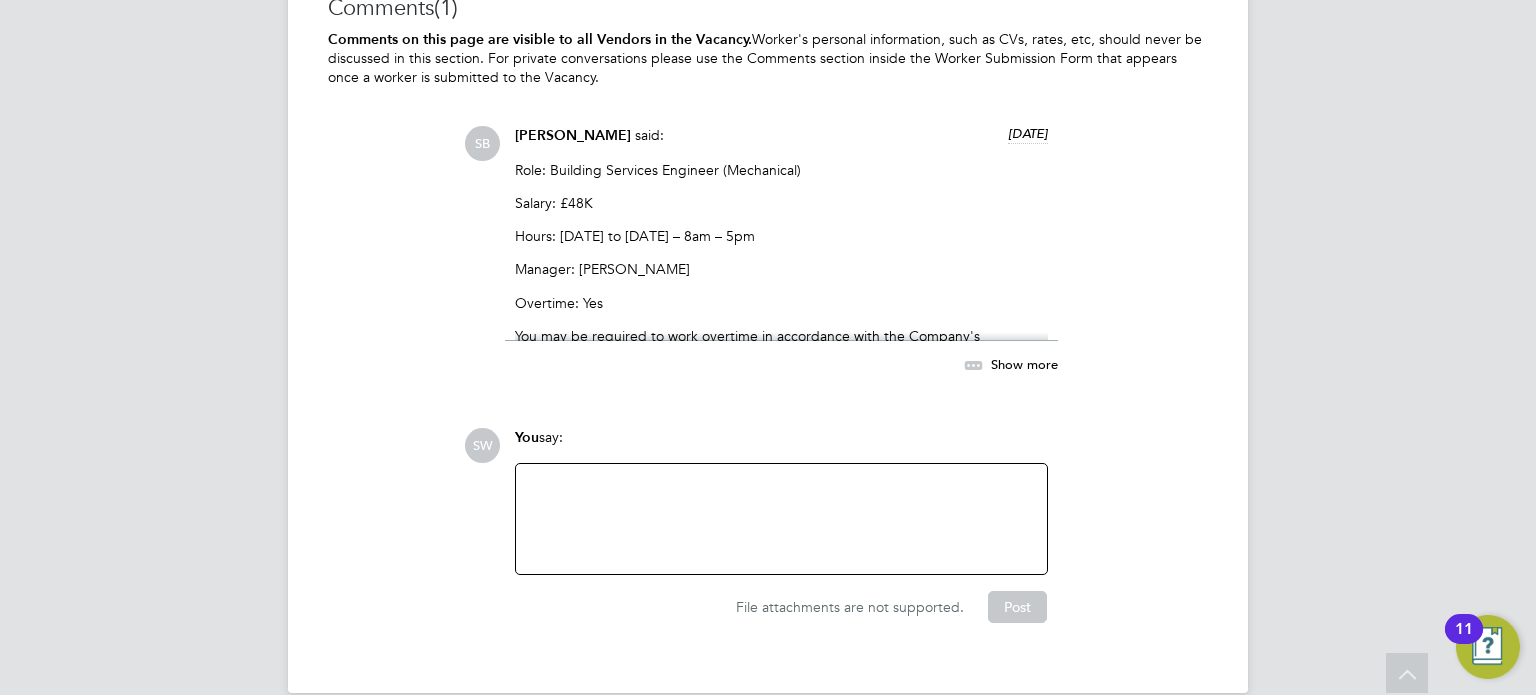 click 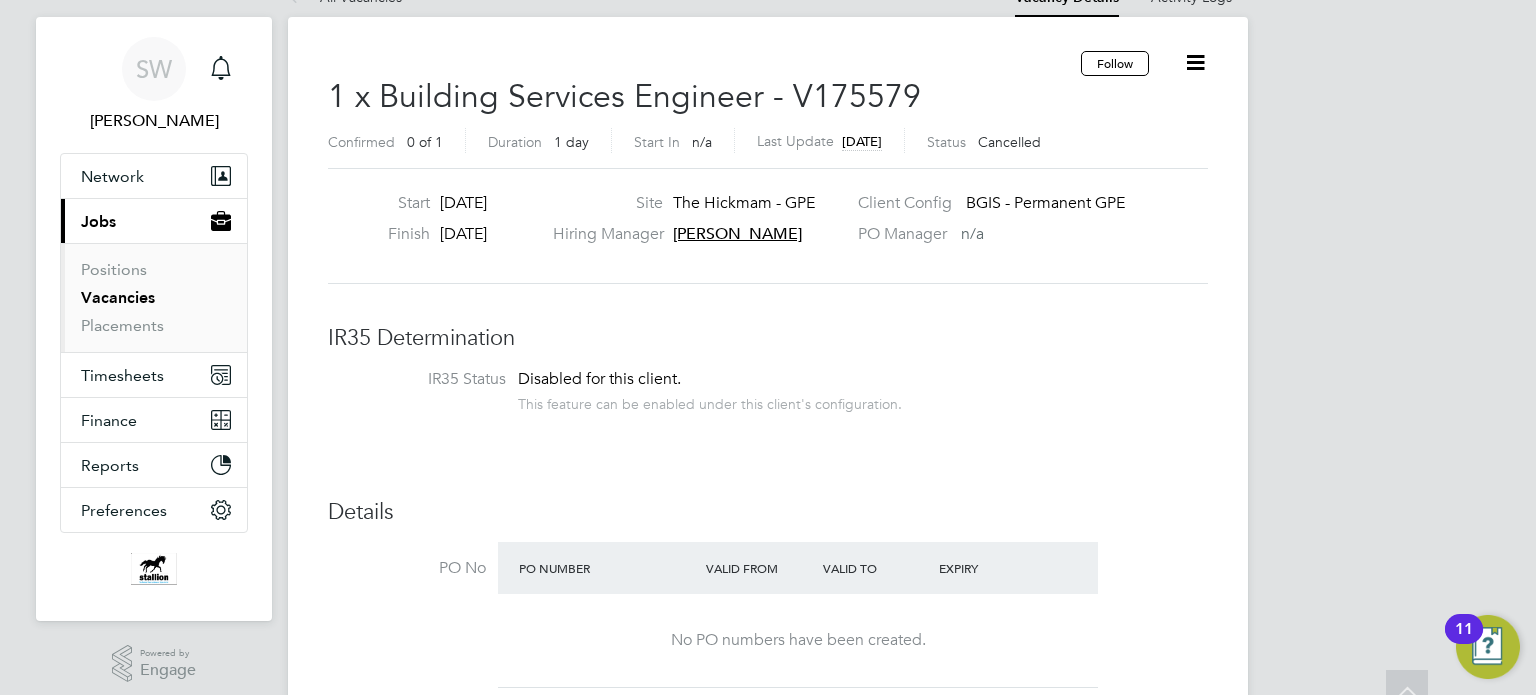 scroll, scrollTop: 0, scrollLeft: 0, axis: both 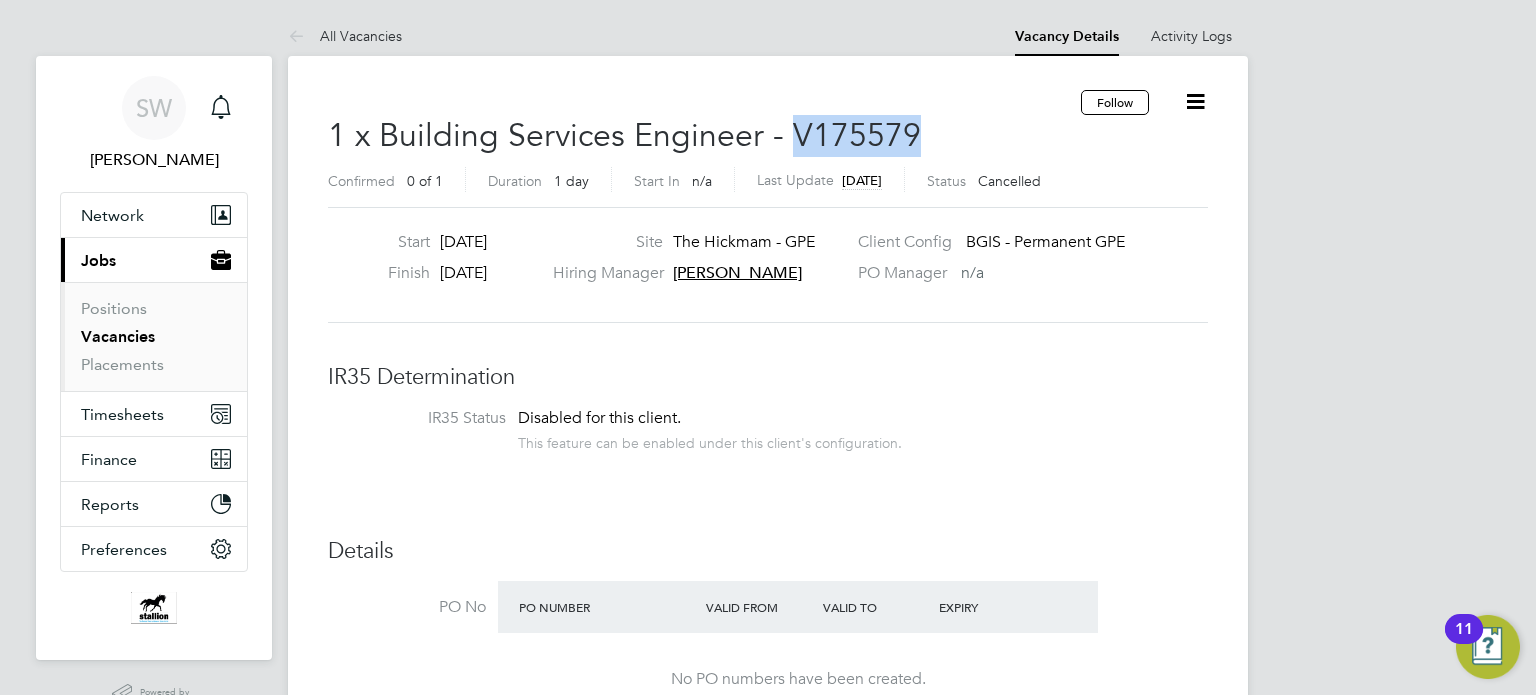 drag, startPoint x: 789, startPoint y: 128, endPoint x: 950, endPoint y: 128, distance: 161 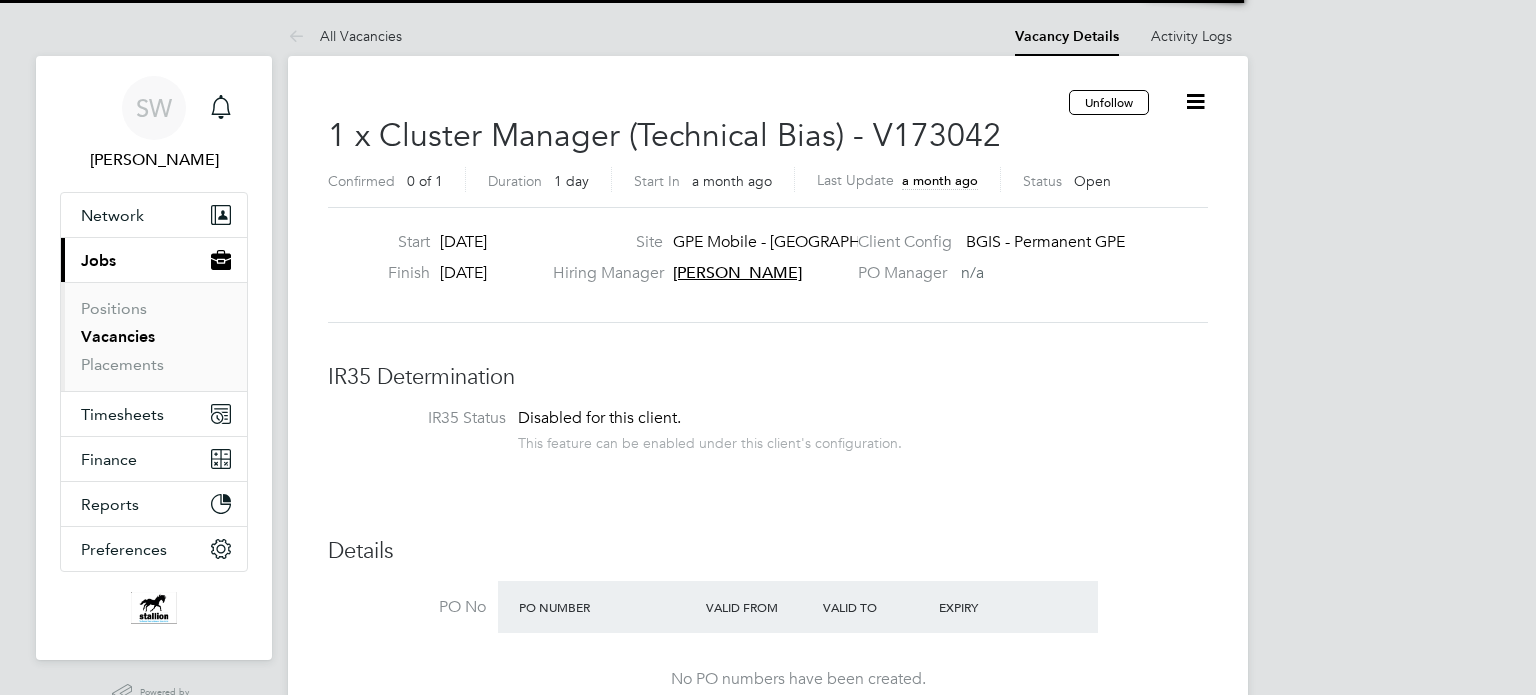 scroll, scrollTop: 0, scrollLeft: 0, axis: both 